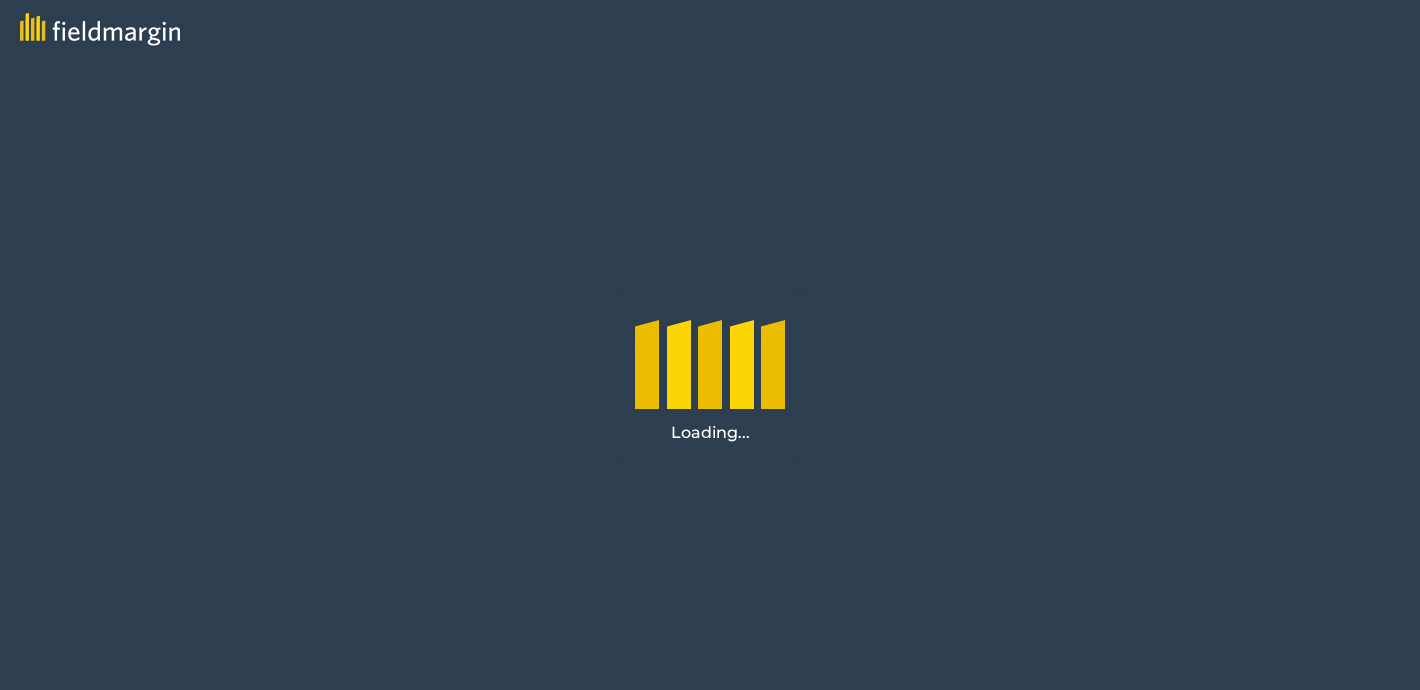 scroll, scrollTop: 0, scrollLeft: 0, axis: both 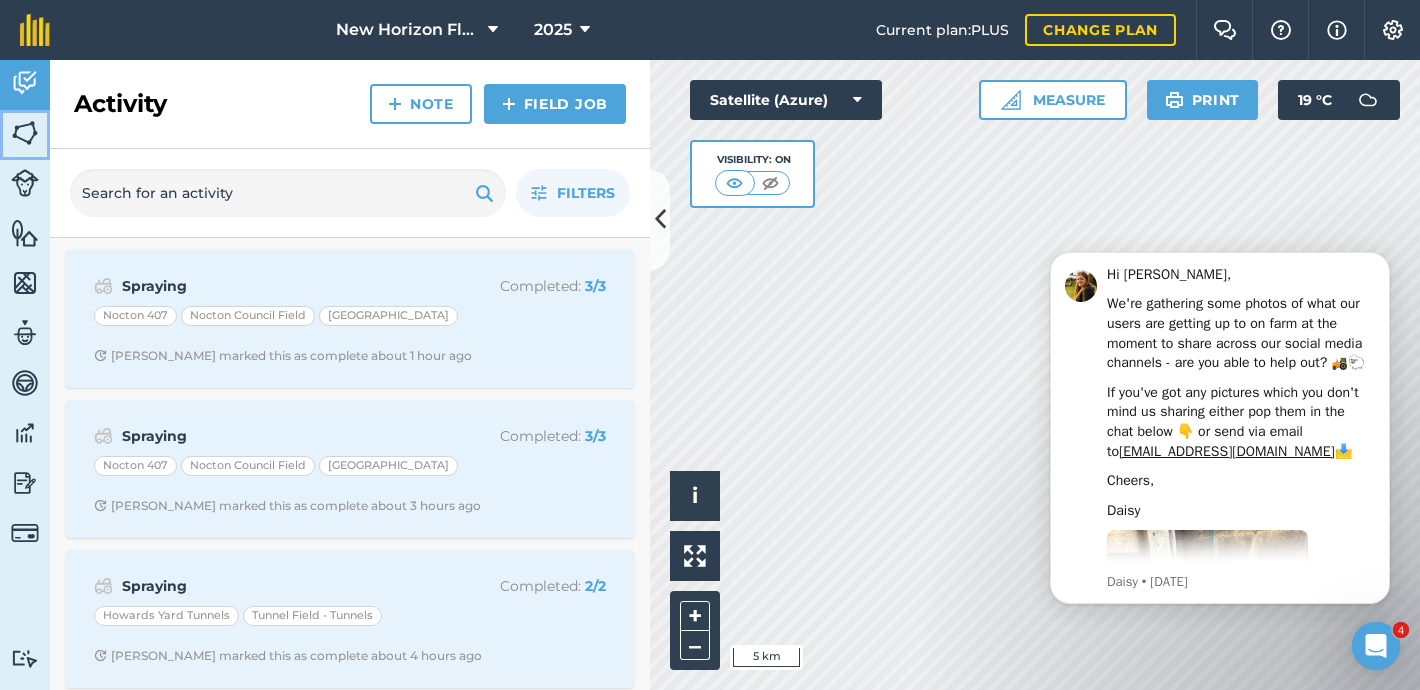 click at bounding box center (25, 133) 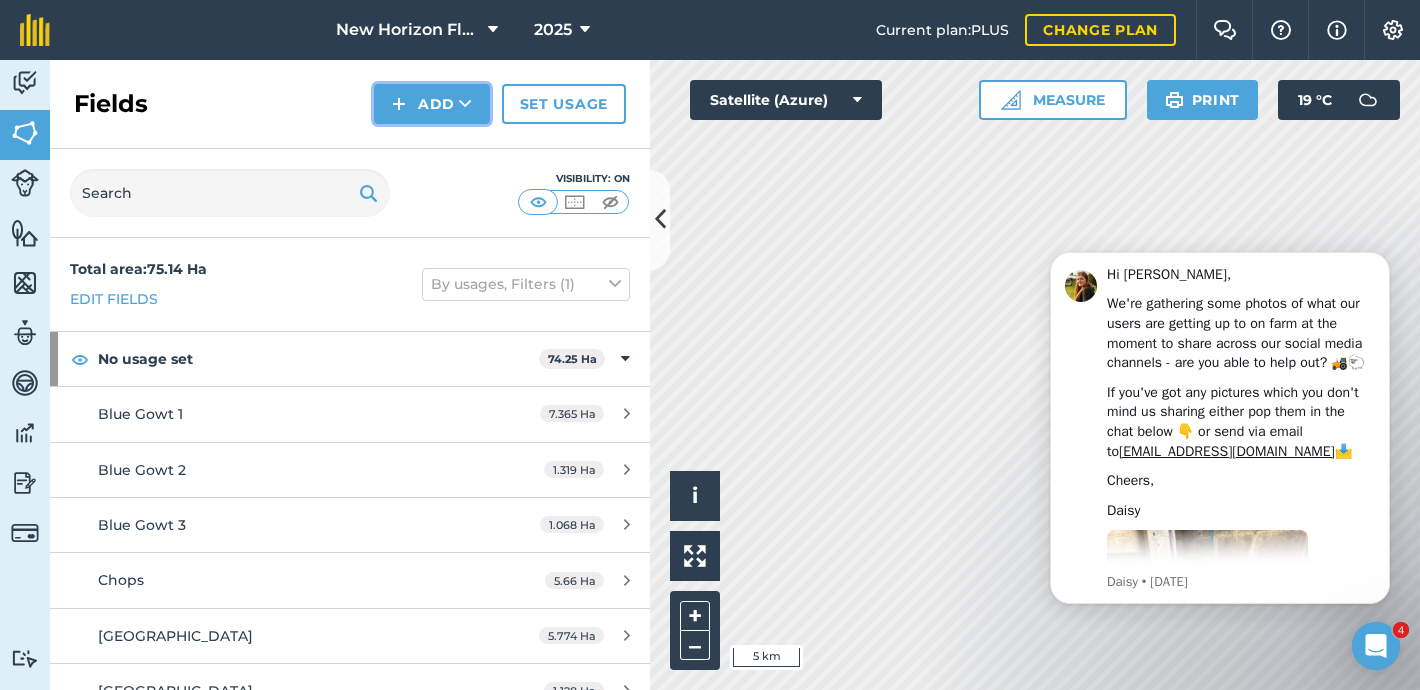click on "Add" at bounding box center [432, 104] 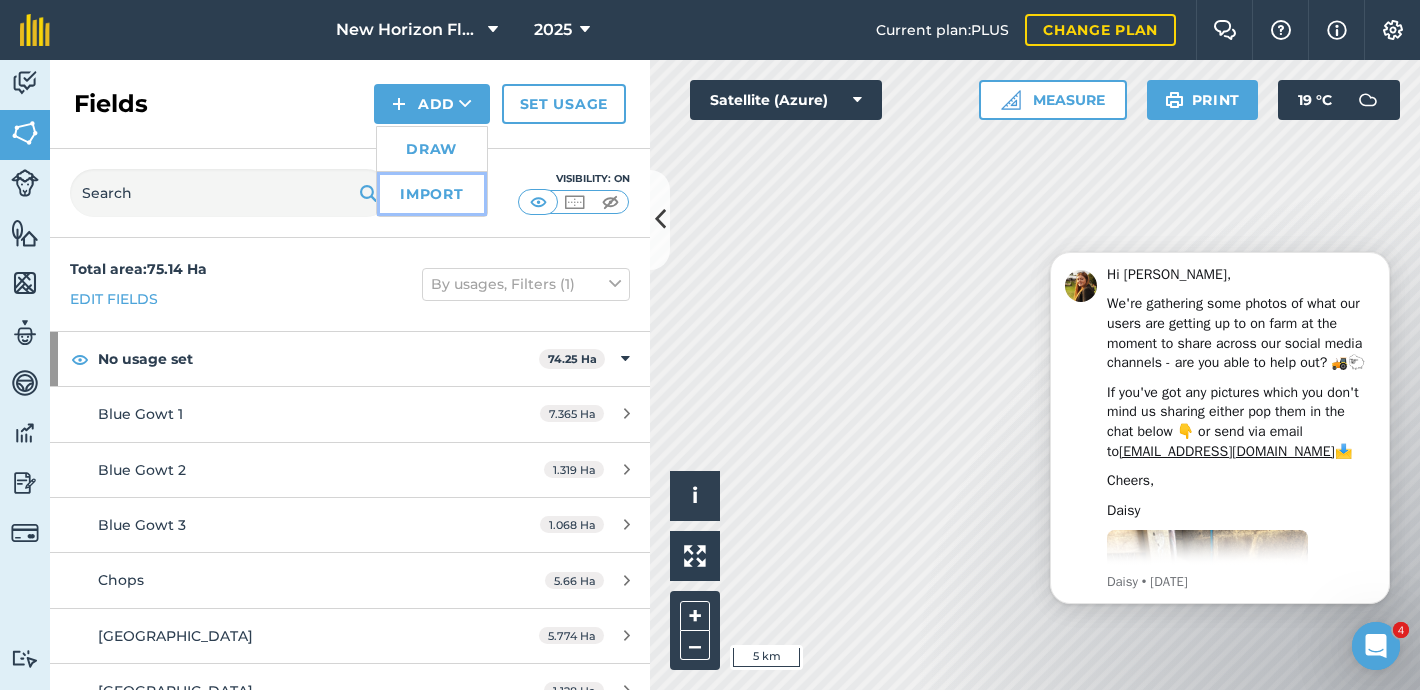 click on "Import" at bounding box center (432, 194) 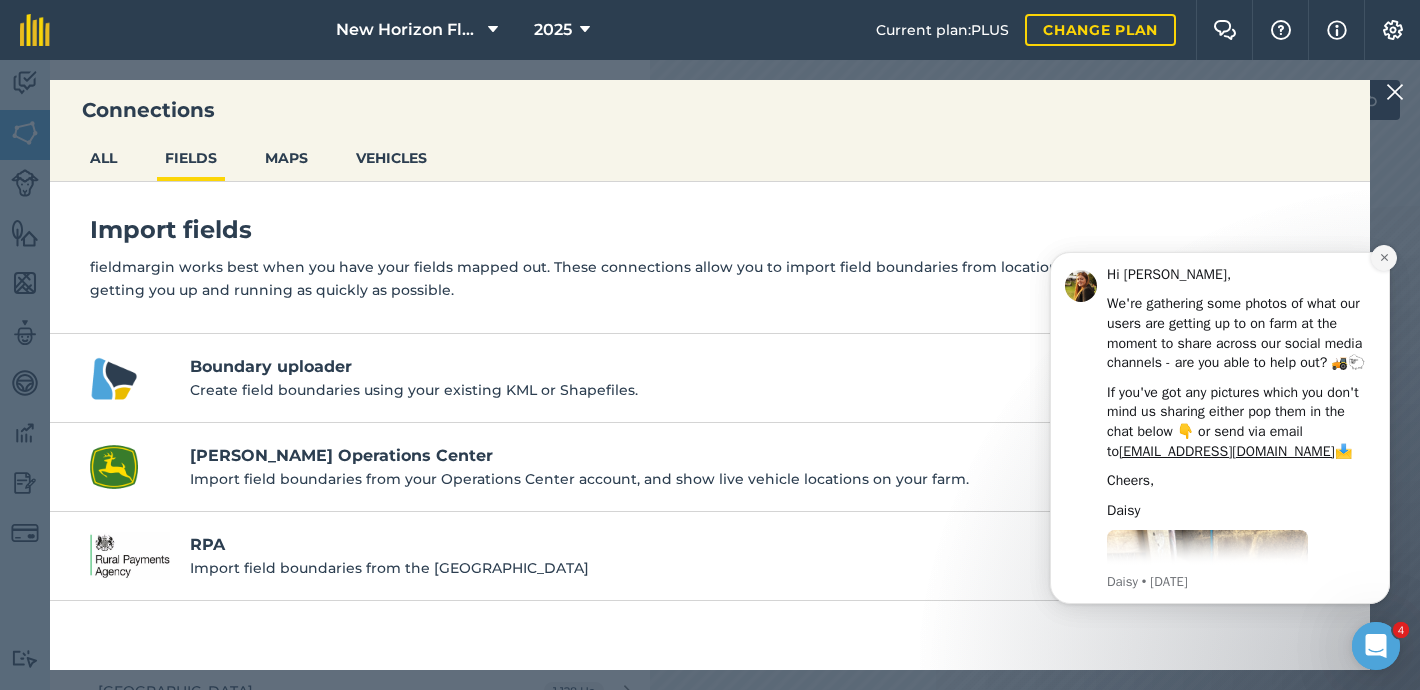 click at bounding box center [1384, 258] 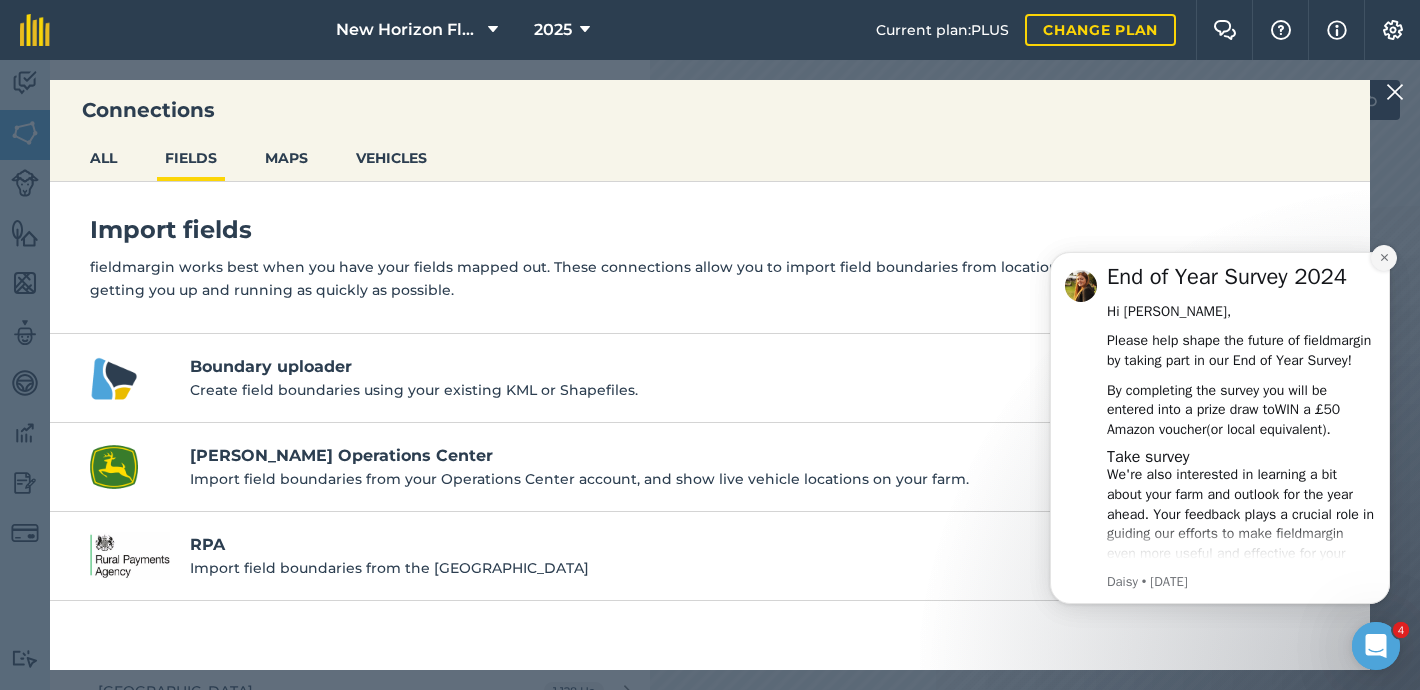 click 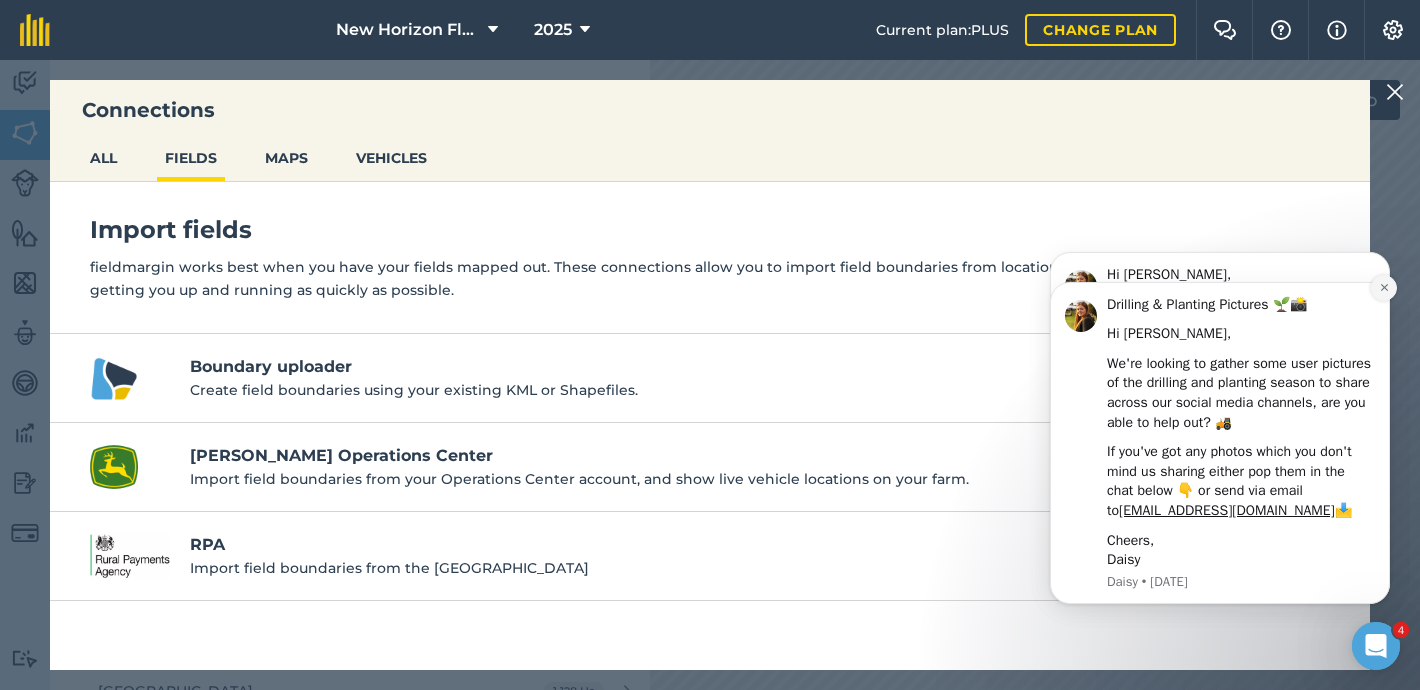 click at bounding box center (1384, 288) 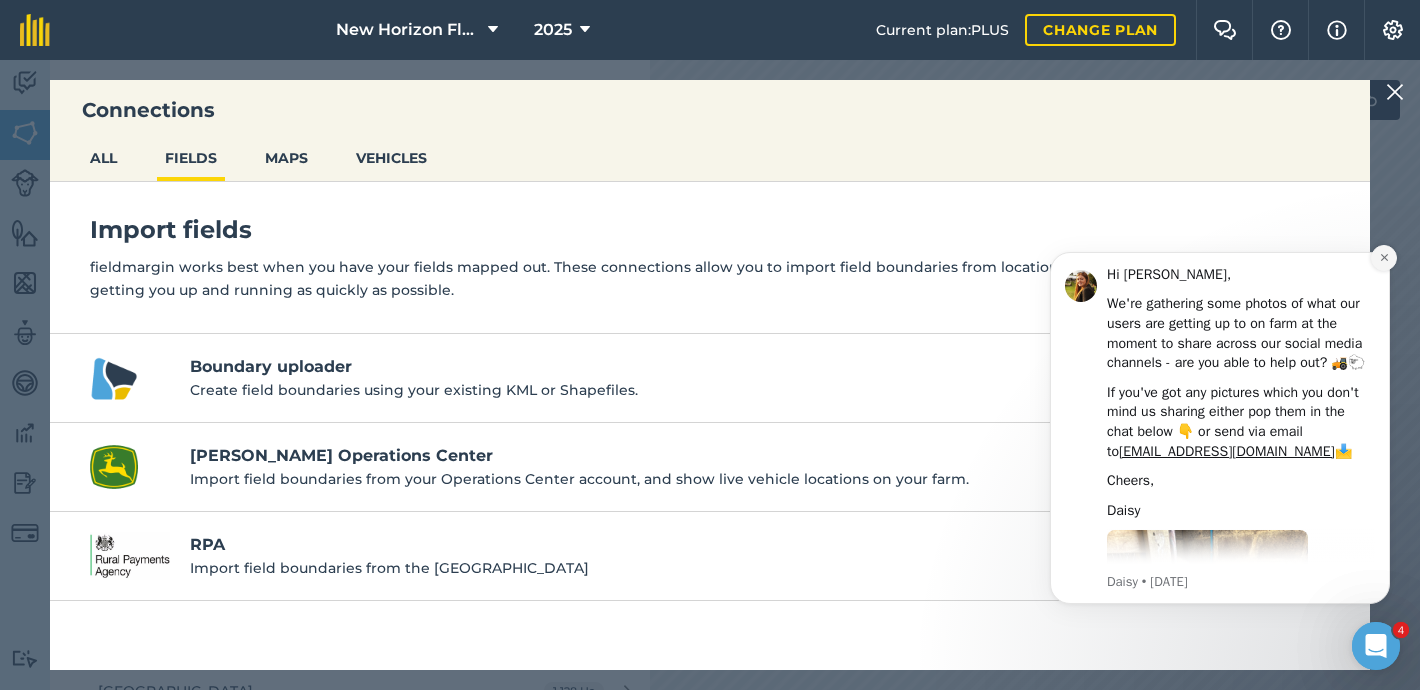 click at bounding box center [1384, 258] 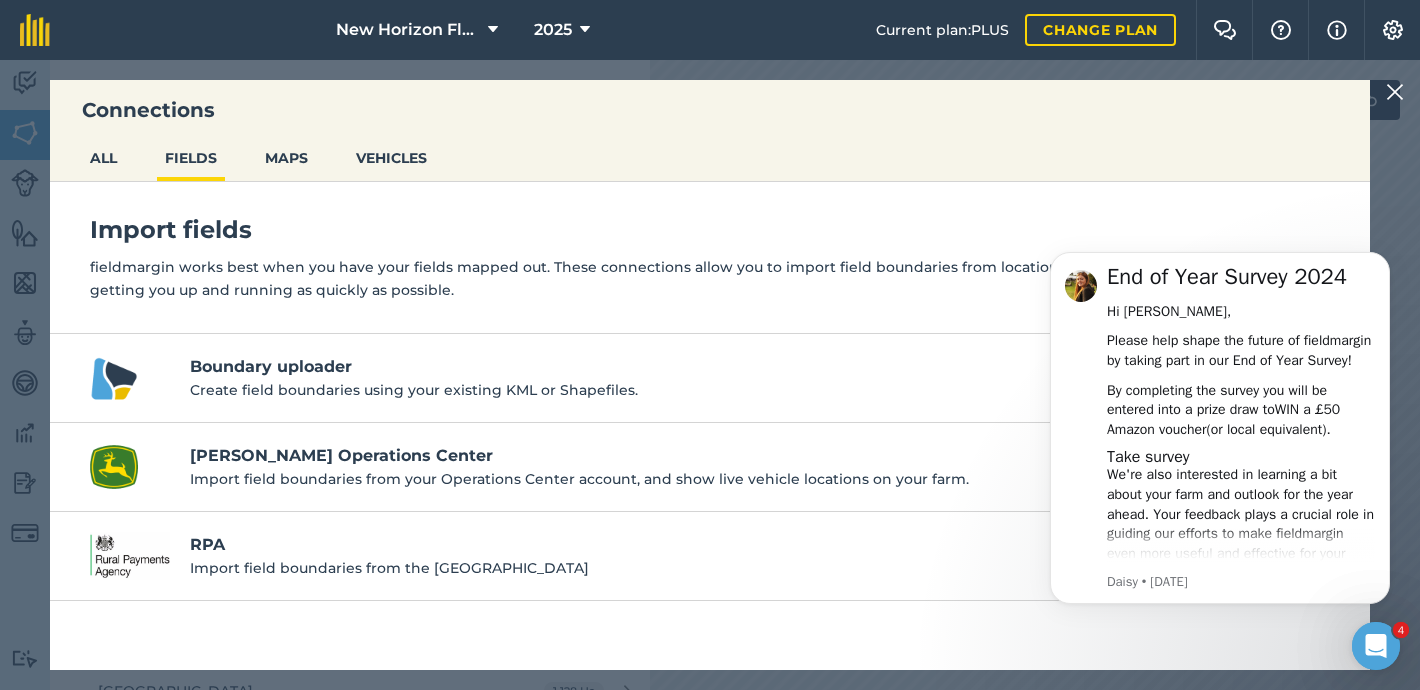 click at bounding box center [1384, 257] 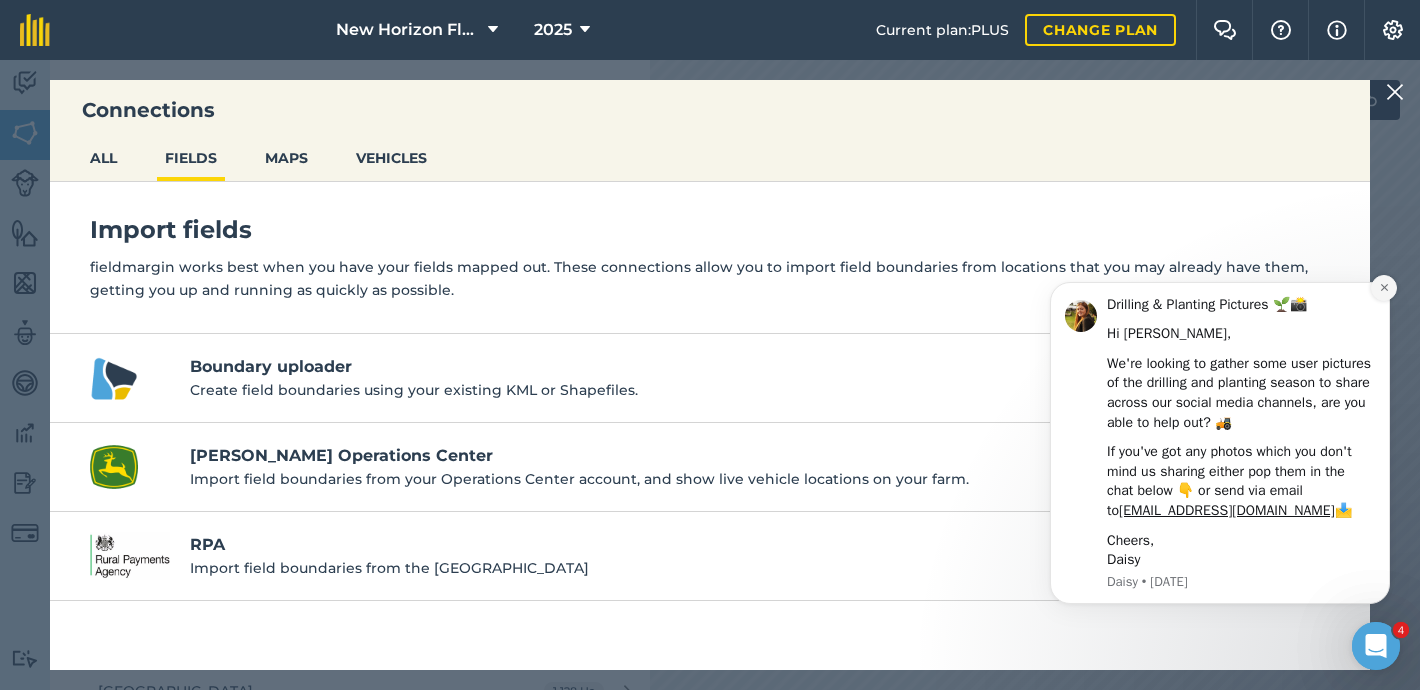 click 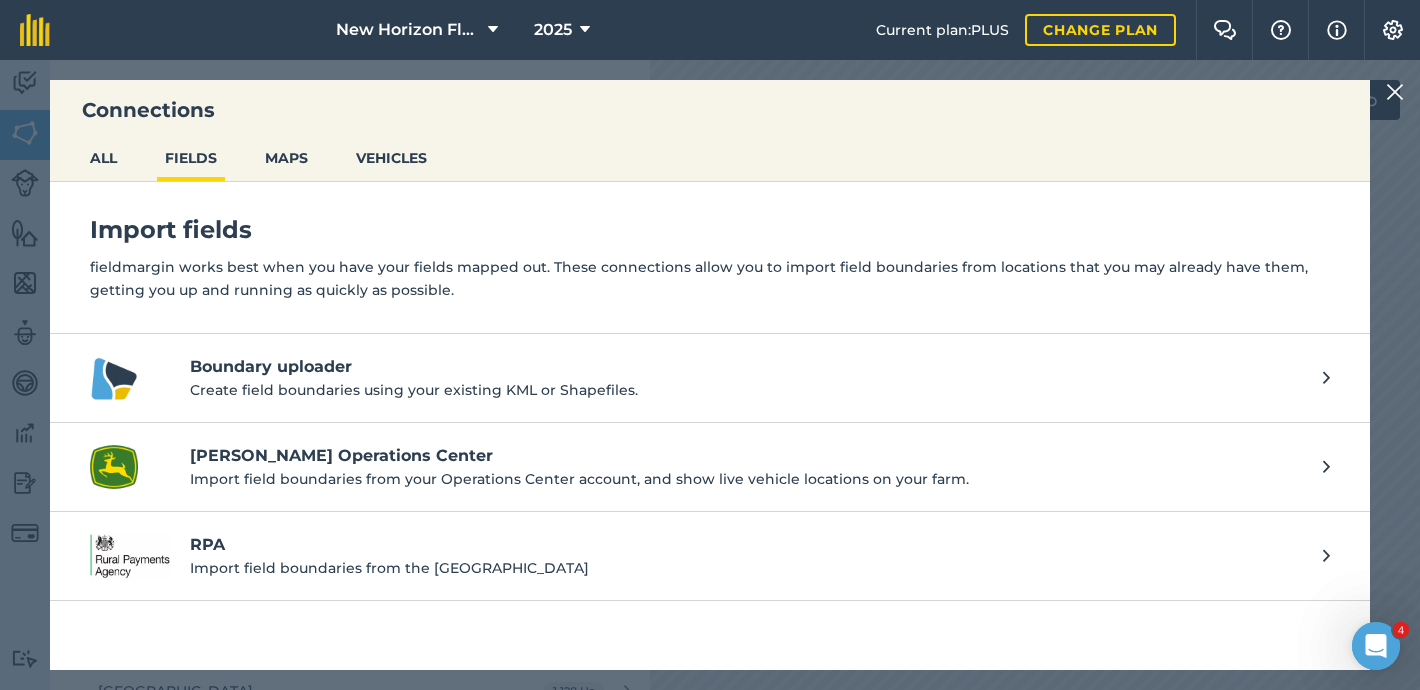 click on "RPA" at bounding box center [746, 545] 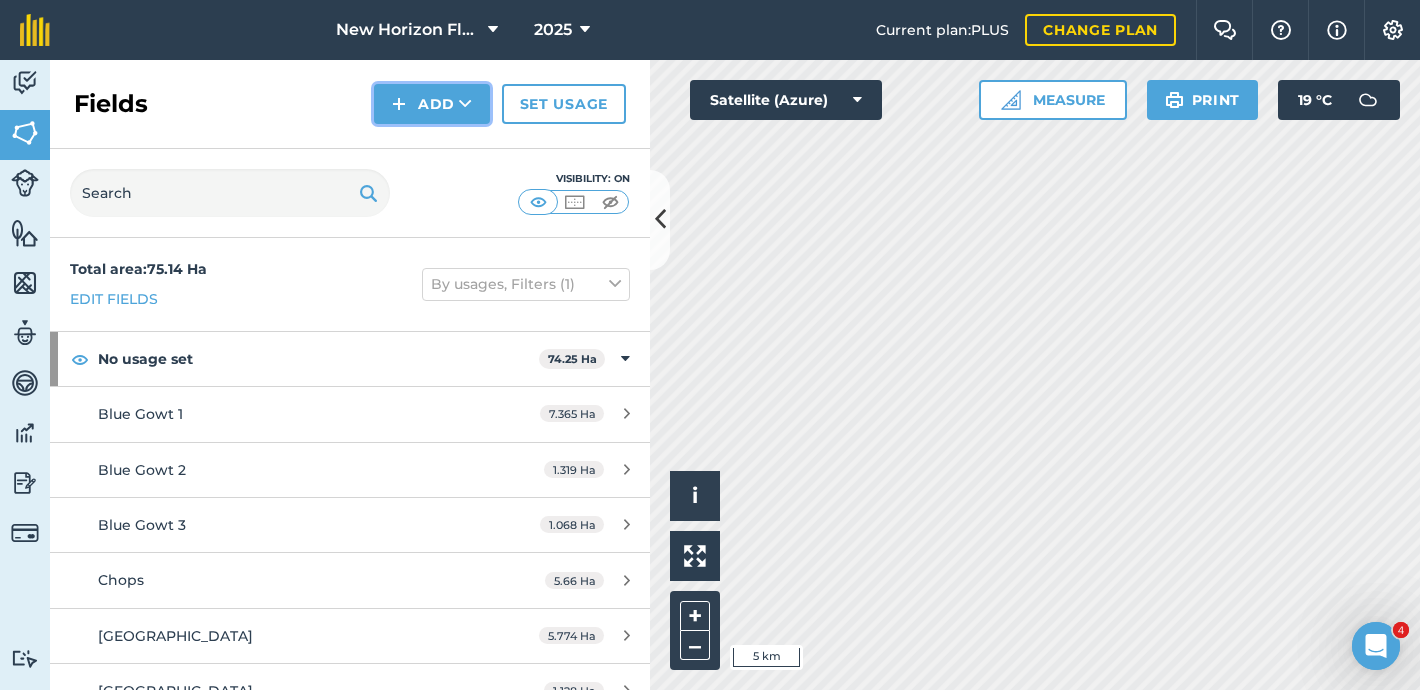 click on "Add" at bounding box center [432, 104] 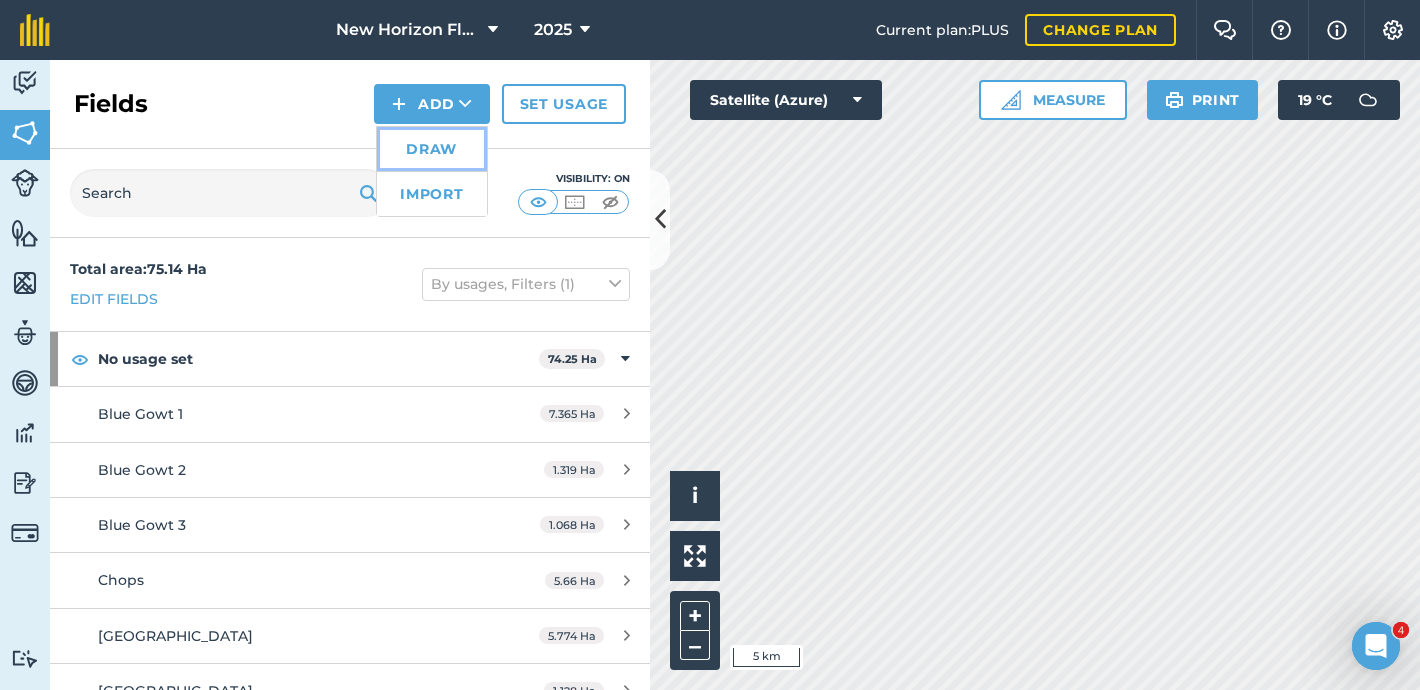 click on "Draw" at bounding box center (432, 149) 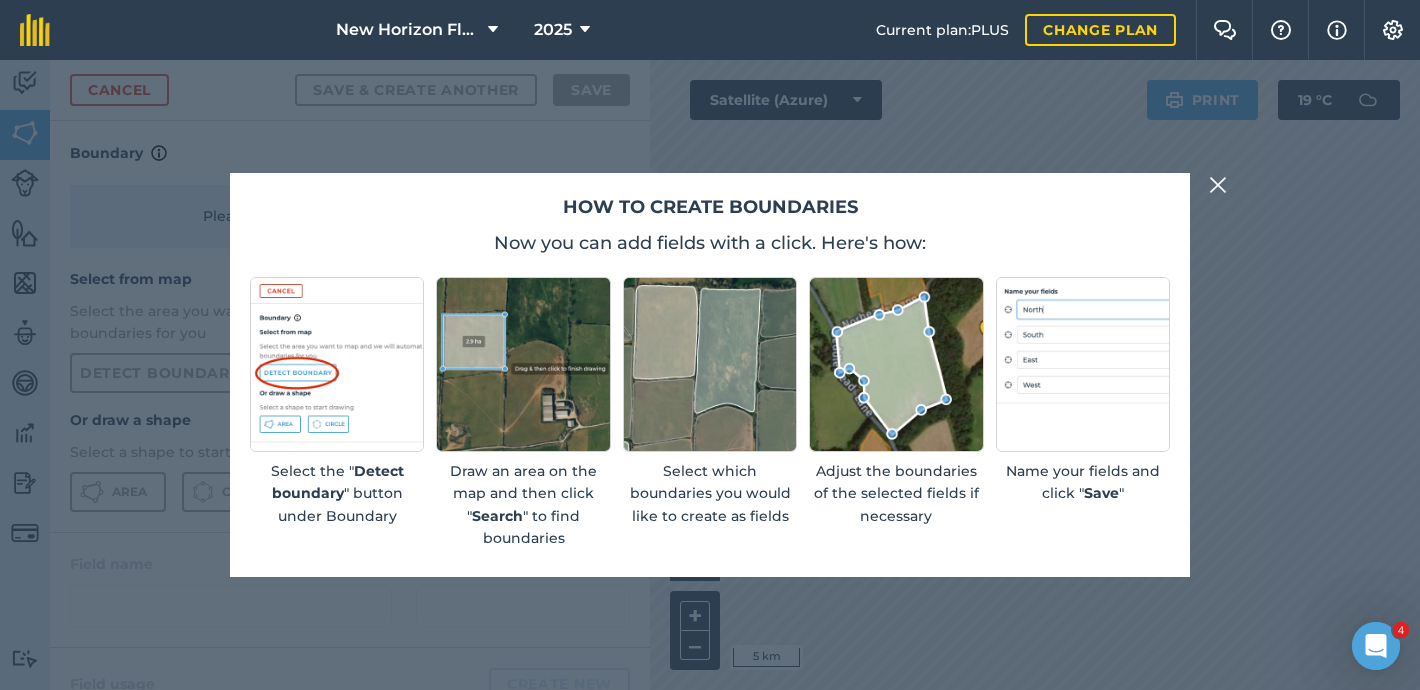 click at bounding box center [1218, 185] 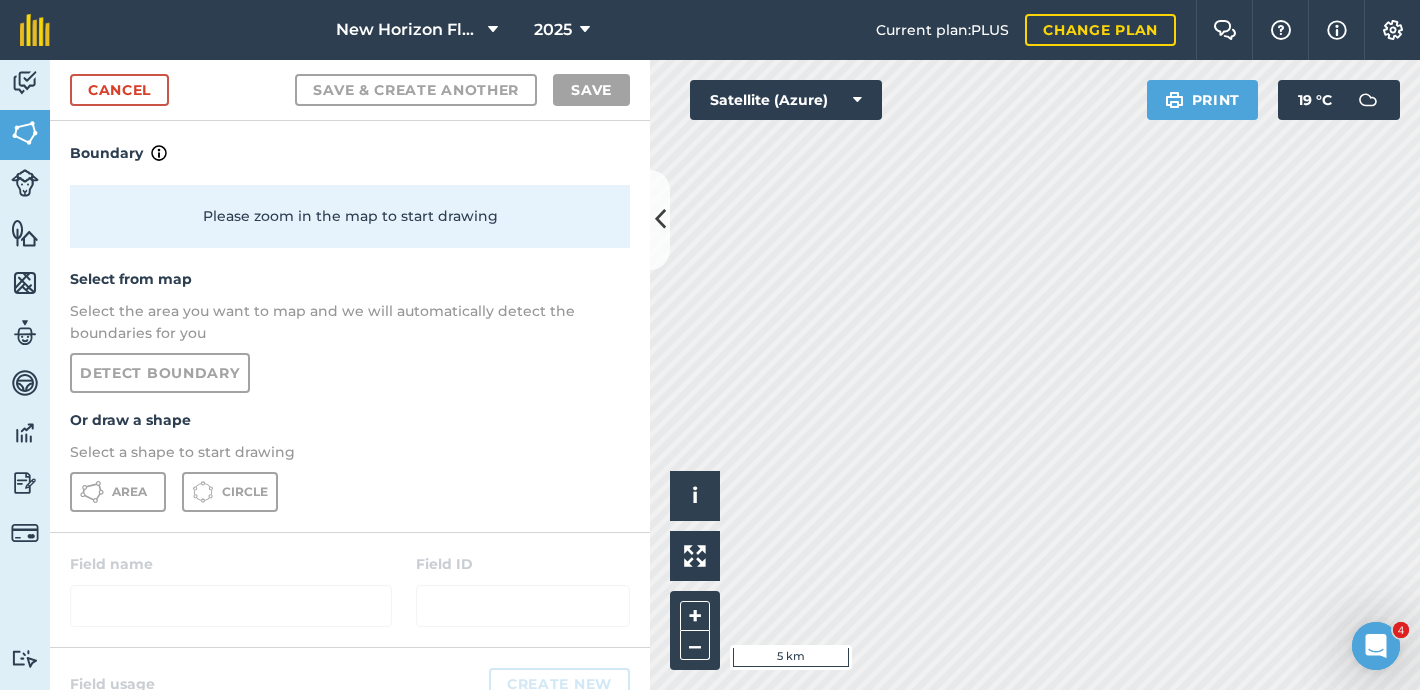click on "New Horizon Flowers 2025 Current plan :  PLUS   Change plan Farm Chat Help Info Settings New Horizon Flowers  -  2025 Reproduced with the permission of  Microsoft Printed on  29/07/2025 Field usages No usage set ORNAMENTALS: OTHERS - Cut flowers Peonies Peonies & Rosehips Peonies: Red charm, Miss America Rosehips Willow  Feature types Trees Water Activity Fields Livestock Features Maps Team Vehicles Data Reporting Billing Tutorials Tutorials Cancel Save & Create Another Save Boundary   Please zoom in the map to start drawing Select from map Select the area you want to map and we will automatically detect the boundaries for you Detect boundary Or draw a shape Select a shape to start drawing Area Circle Field name Field ID Field usage   Create new -- Not set -- ORNAMENTALS: OTHERS - Cut flowers Peonies Peonies & Rosehips Peonies: Red charm, Miss America Rosehips Willow  Hello i © 2025 TomTom, Microsoft 5 km + – Satellite (Azure) Print 19   ° C
4 4" at bounding box center [710, 345] 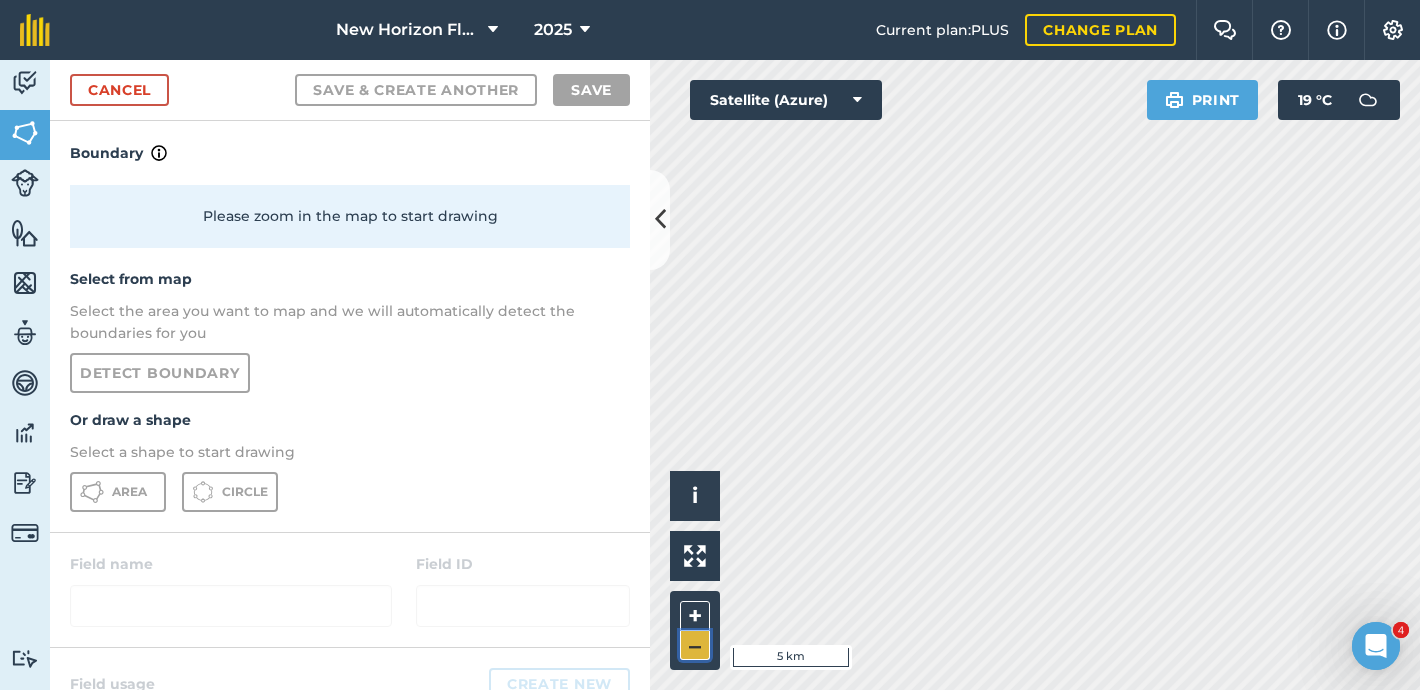 click on "–" at bounding box center [695, 645] 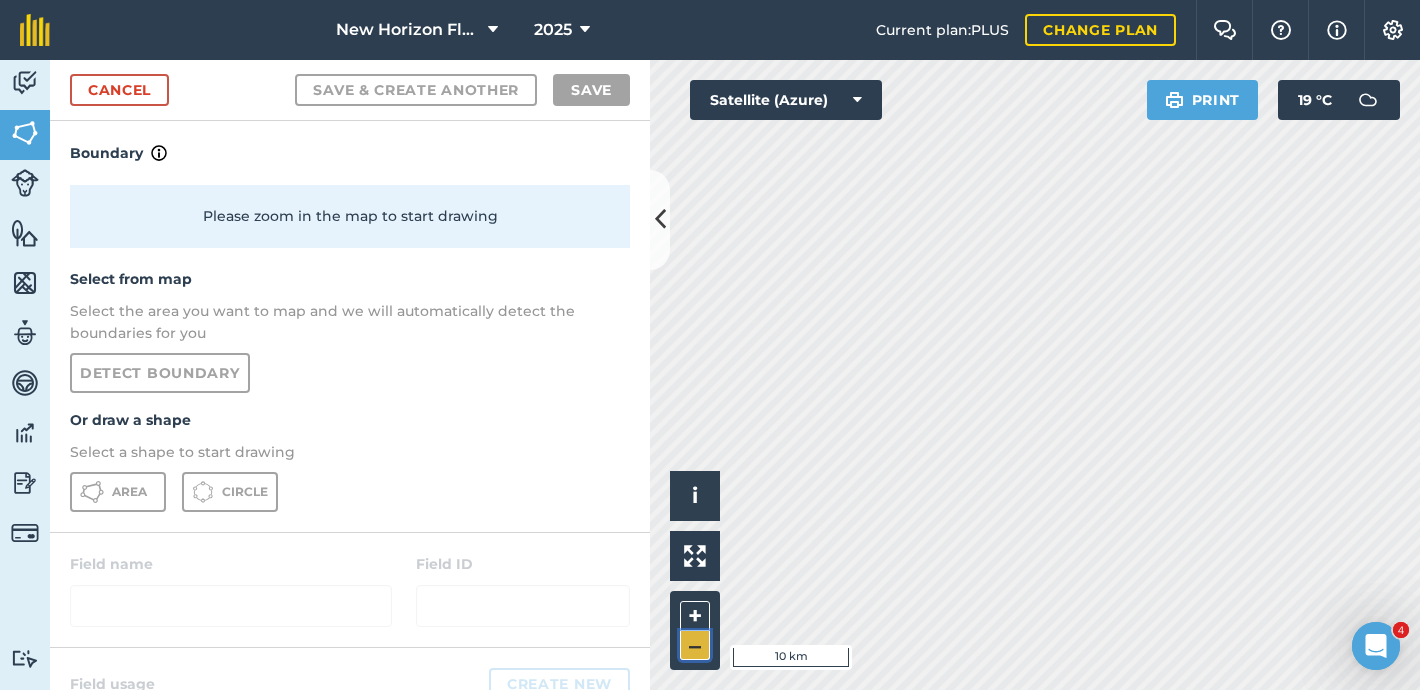 click on "–" at bounding box center (695, 645) 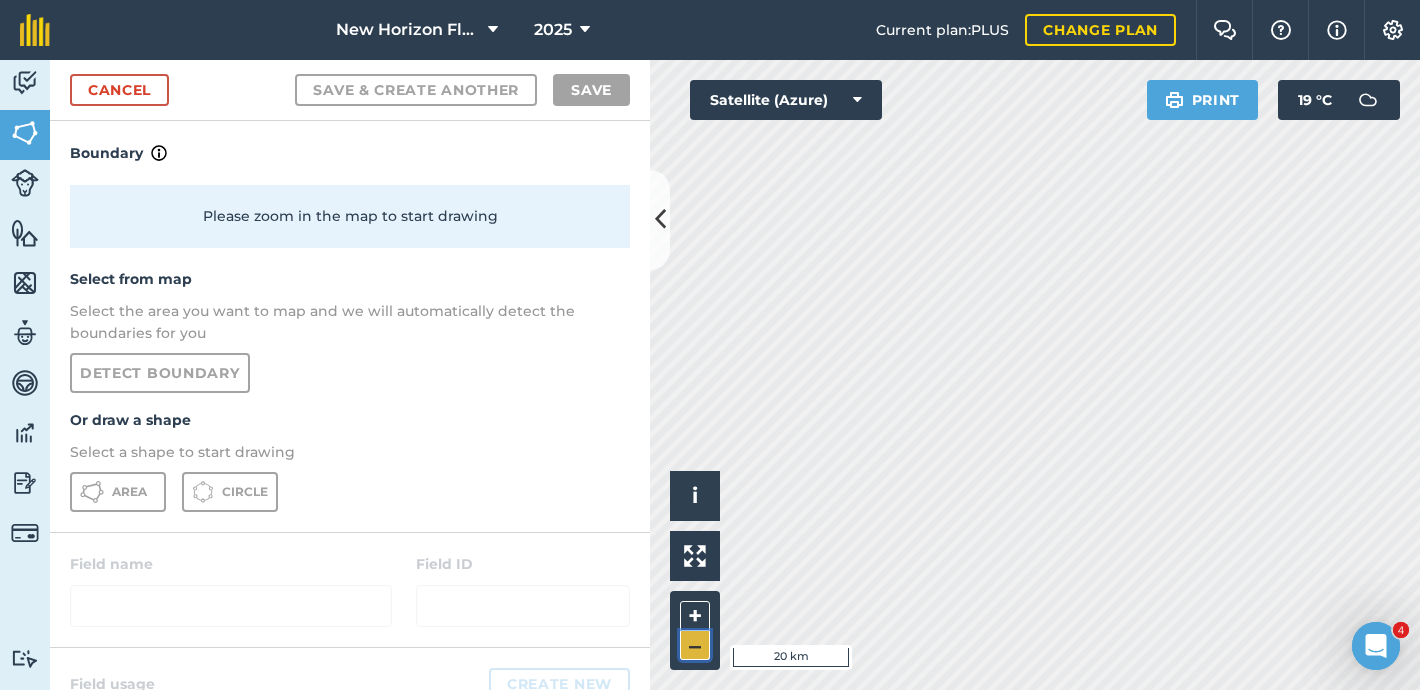 click on "–" at bounding box center [695, 645] 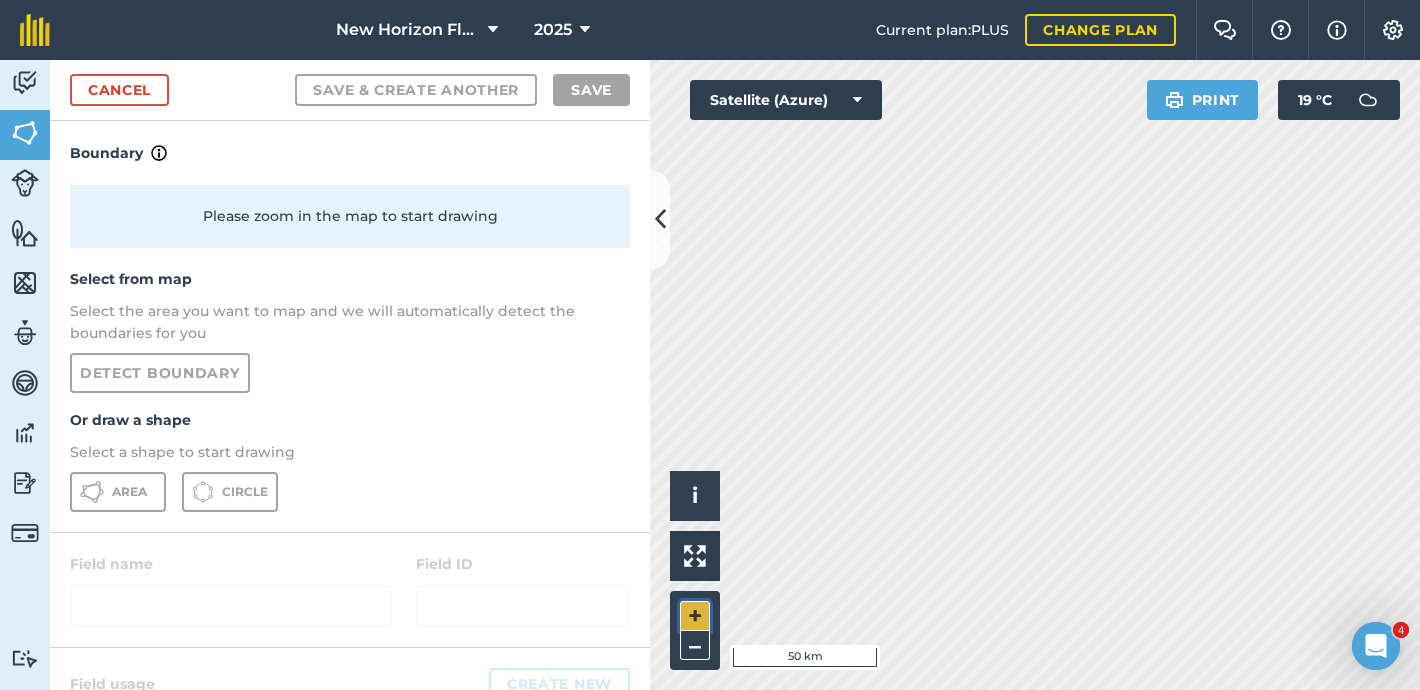 click on "+" at bounding box center (695, 616) 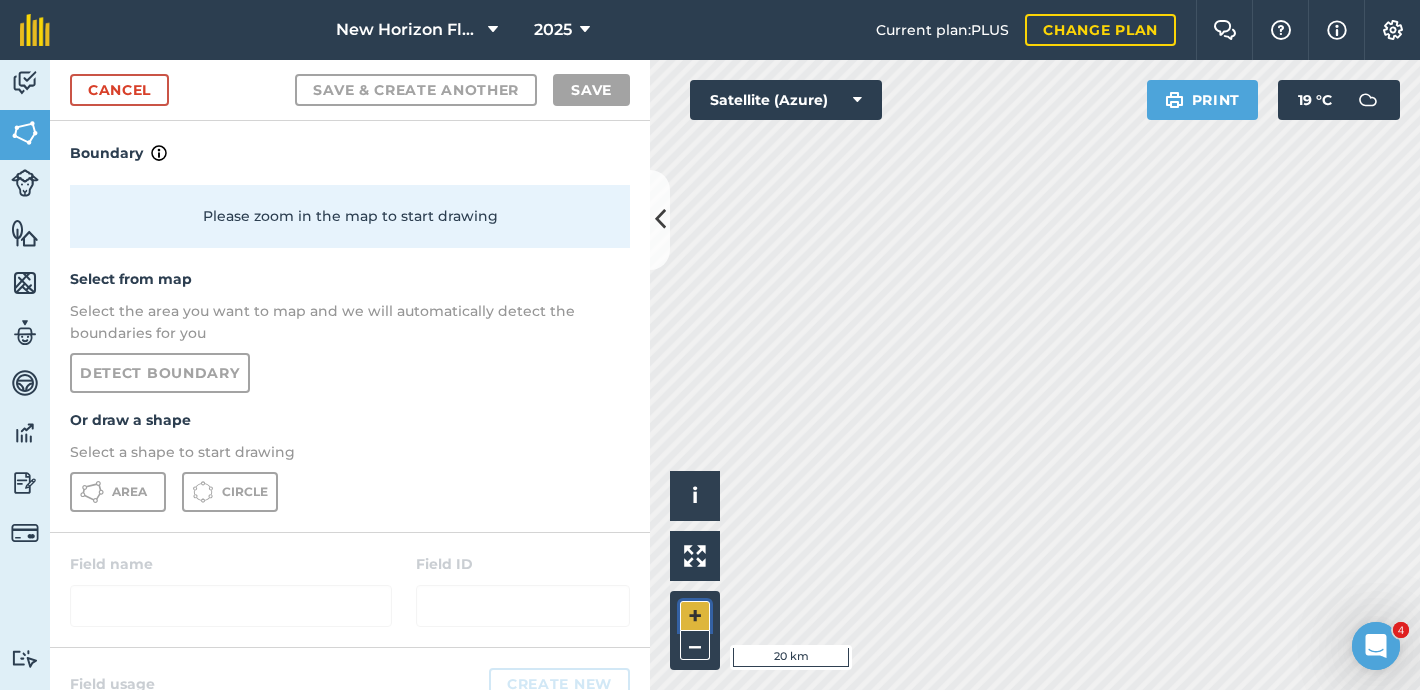 click on "+" at bounding box center [695, 616] 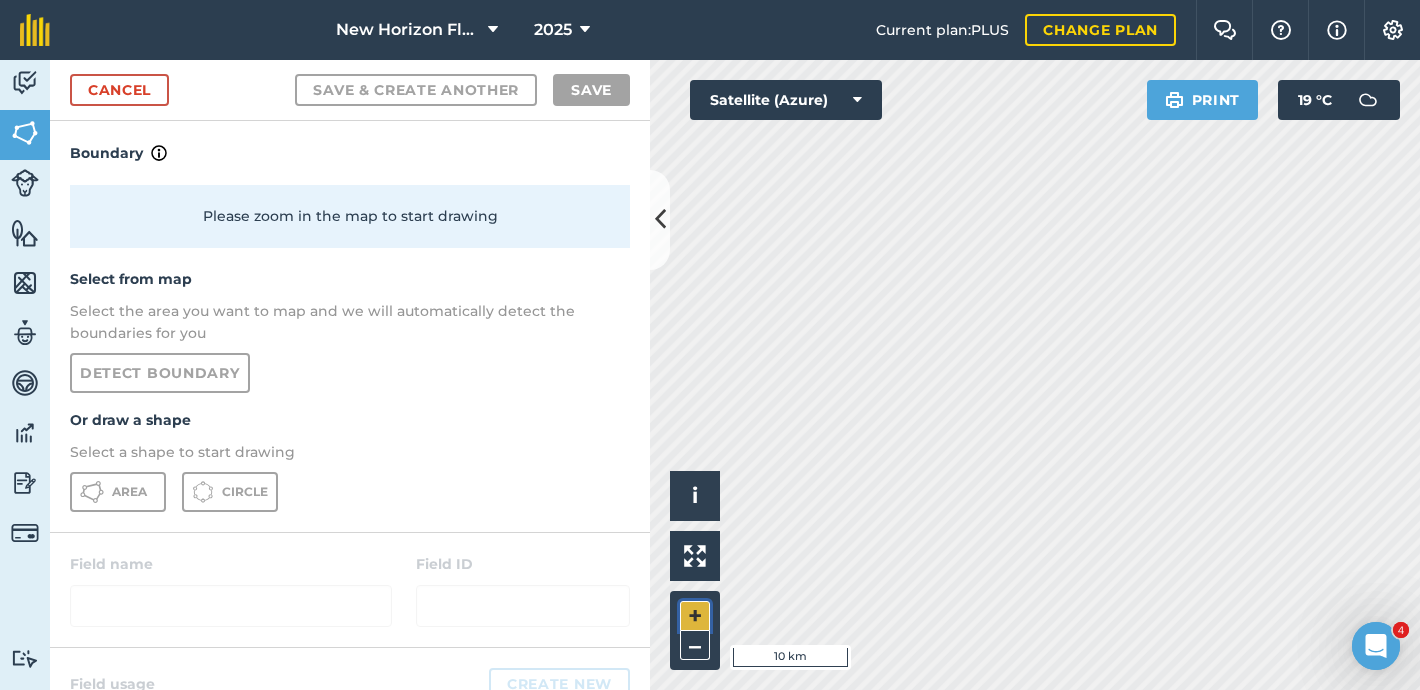 click on "+" at bounding box center [695, 616] 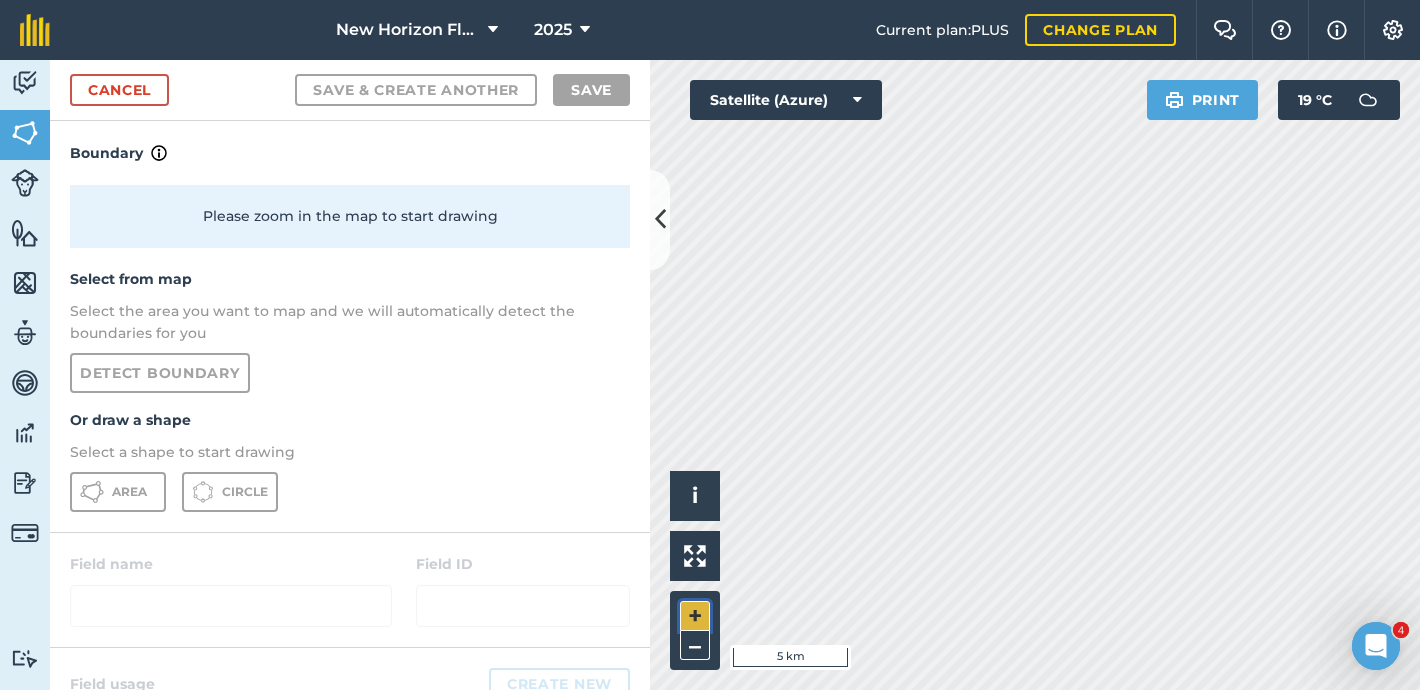 click on "+" at bounding box center [695, 616] 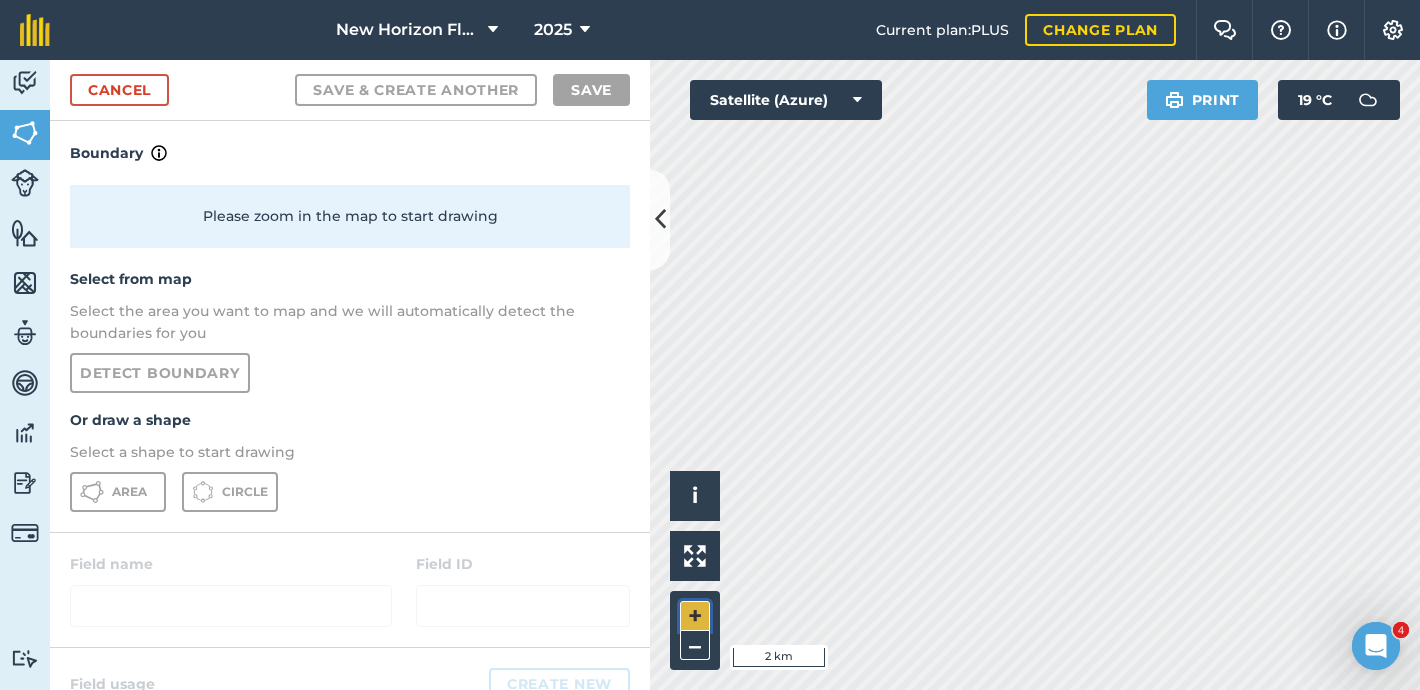click on "+" at bounding box center (695, 616) 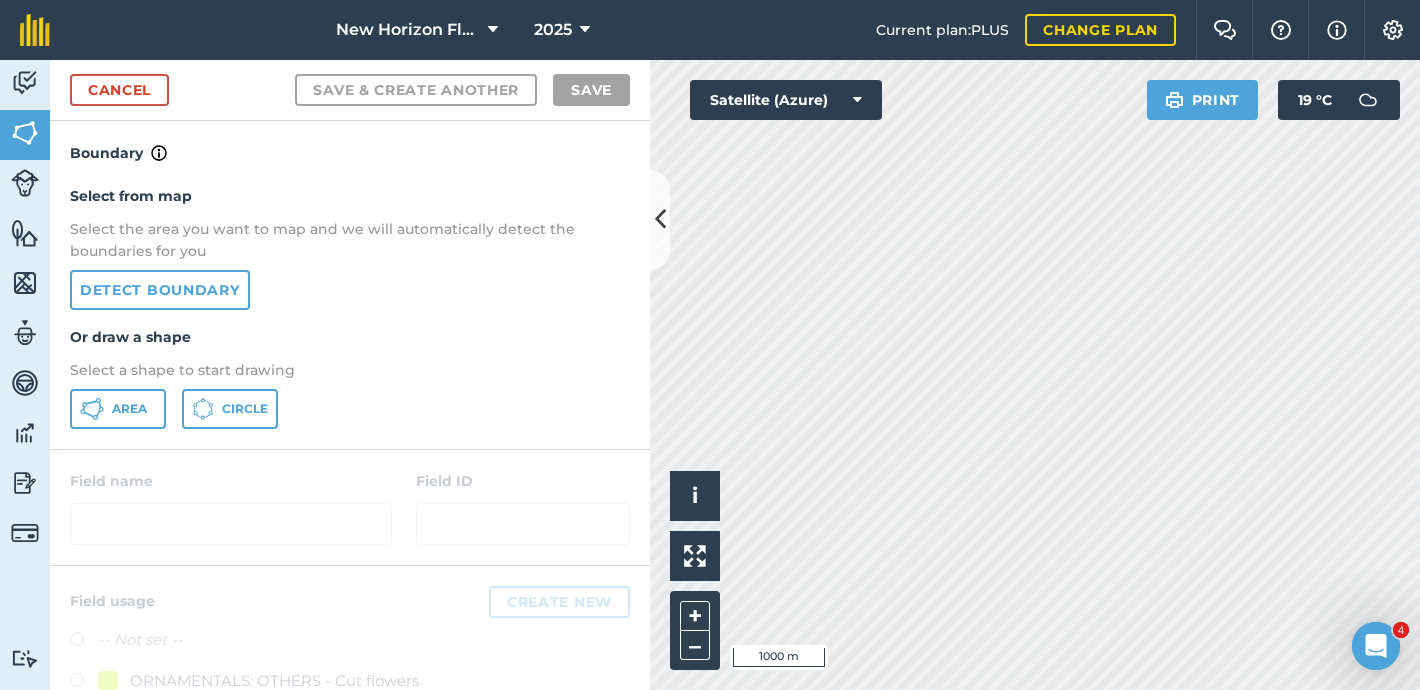 click on "New Horizon Flowers 2025 Current plan :  PLUS   Change plan Farm Chat Help Info Settings New Horizon Flowers  -  2025 Reproduced with the permission of  Microsoft Printed on  29/07/2025 Field usages No usage set ORNAMENTALS: OTHERS - Cut flowers Peonies Peonies & Rosehips Peonies: Red charm, Miss America Rosehips Willow  Feature types Trees Water Activity Fields Livestock Features Maps Team Vehicles Data Reporting Billing Tutorials Tutorials Cancel Save & Create Another Save Boundary   Select from map Select the area you want to map and we will automatically detect the boundaries for you Detect boundary Or draw a shape Select a shape to start drawing Area Circle Field name Field ID Field usage   Create new -- Not set -- ORNAMENTALS: OTHERS - Cut flowers Peonies Peonies & Rosehips Peonies: Red charm, Miss America Rosehips Willow  Hello i © 2025 TomTom, Microsoft 1000 m + – Satellite (Azure) Print 19   ° C
4 4" at bounding box center [710, 345] 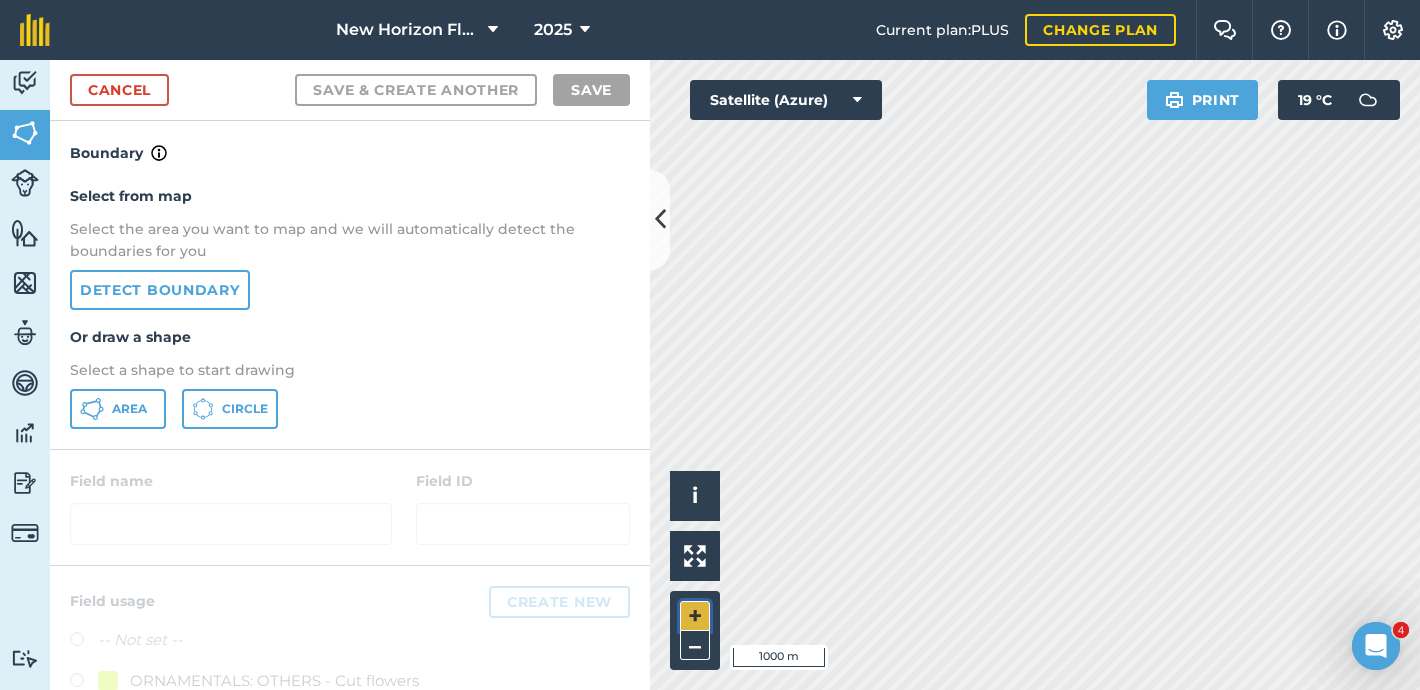 click on "+" at bounding box center [695, 616] 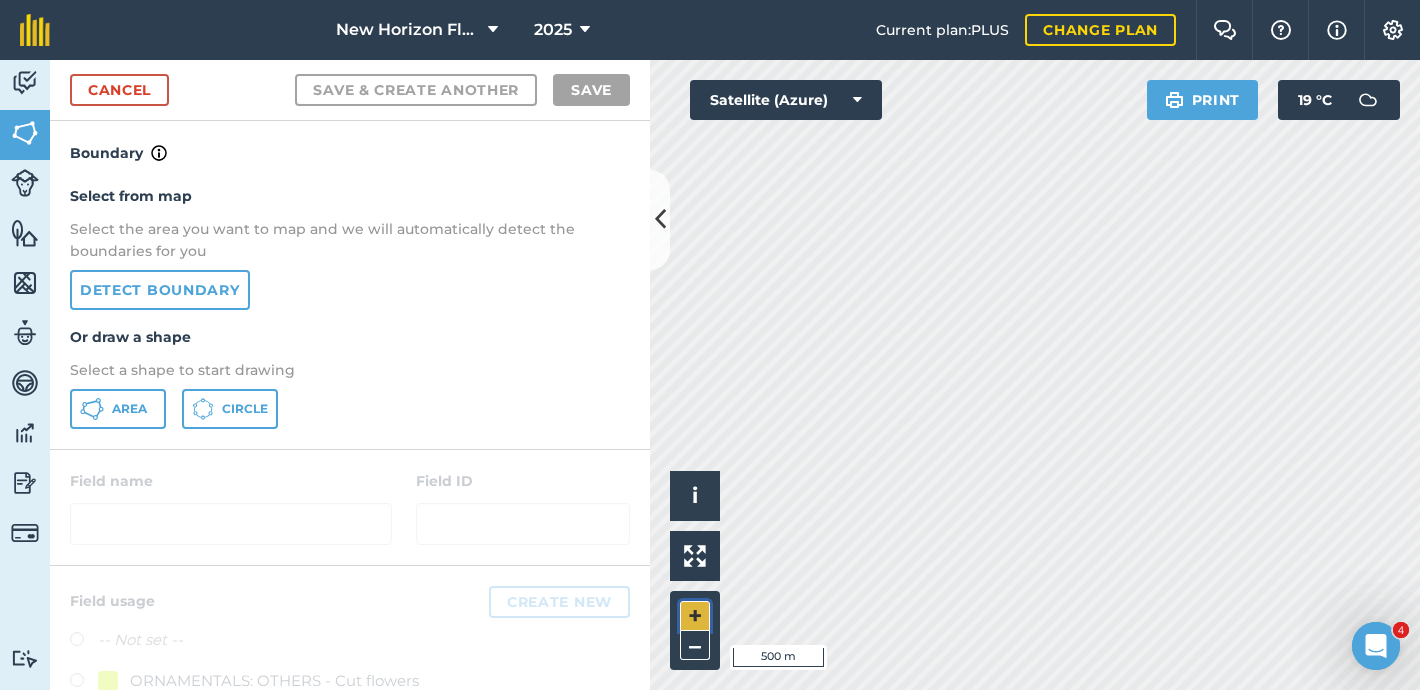click on "+" at bounding box center [695, 616] 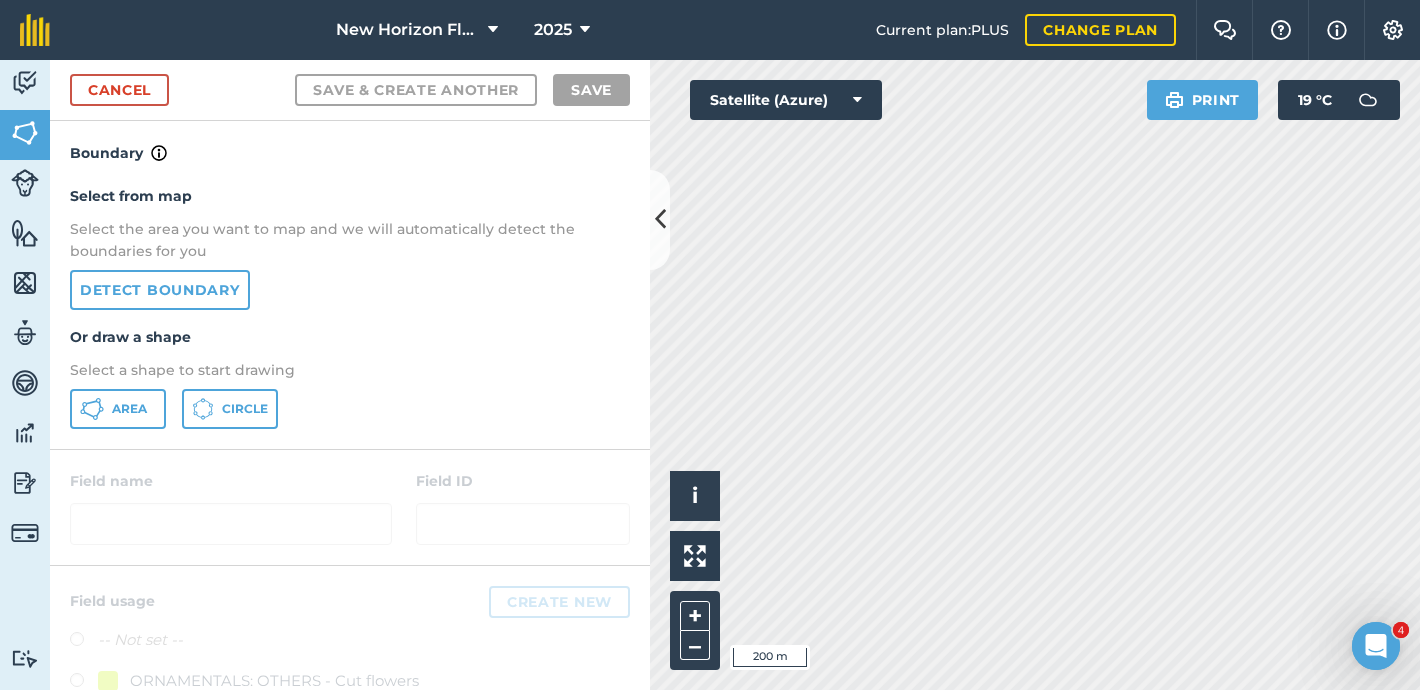 click on "New Horizon Flowers 2025 Current plan :  PLUS   Change plan Farm Chat Help Info Settings New Horizon Flowers  -  2025 Reproduced with the permission of  Microsoft Printed on  29/07/2025 Field usages No usage set ORNAMENTALS: OTHERS - Cut flowers Peonies Peonies & Rosehips Peonies: Red charm, Miss America Rosehips Willow  Feature types Trees Water Activity Fields Livestock Features Maps Team Vehicles Data Reporting Billing Tutorials Tutorials Cancel Save & Create Another Save Boundary   Select from map Select the area you want to map and we will automatically detect the boundaries for you Detect boundary Or draw a shape Select a shape to start drawing Area Circle Field name Field ID Field usage   Create new -- Not set -- ORNAMENTALS: OTHERS - Cut flowers Peonies Peonies & Rosehips Peonies: Red charm, Miss America Rosehips Willow  Hello i © 2025 TomTom, Microsoft 200 m + – Satellite (Azure) Print 19   ° C
4 4" at bounding box center (710, 345) 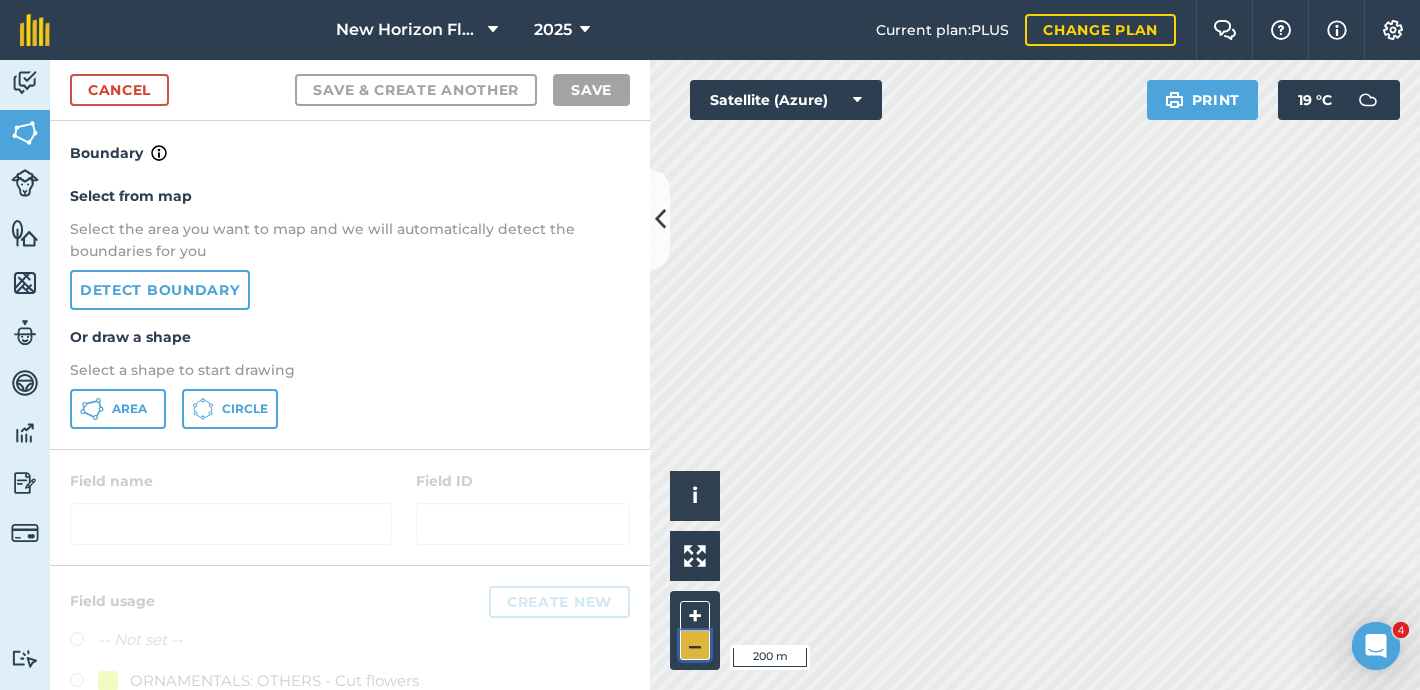 click on "–" at bounding box center [695, 645] 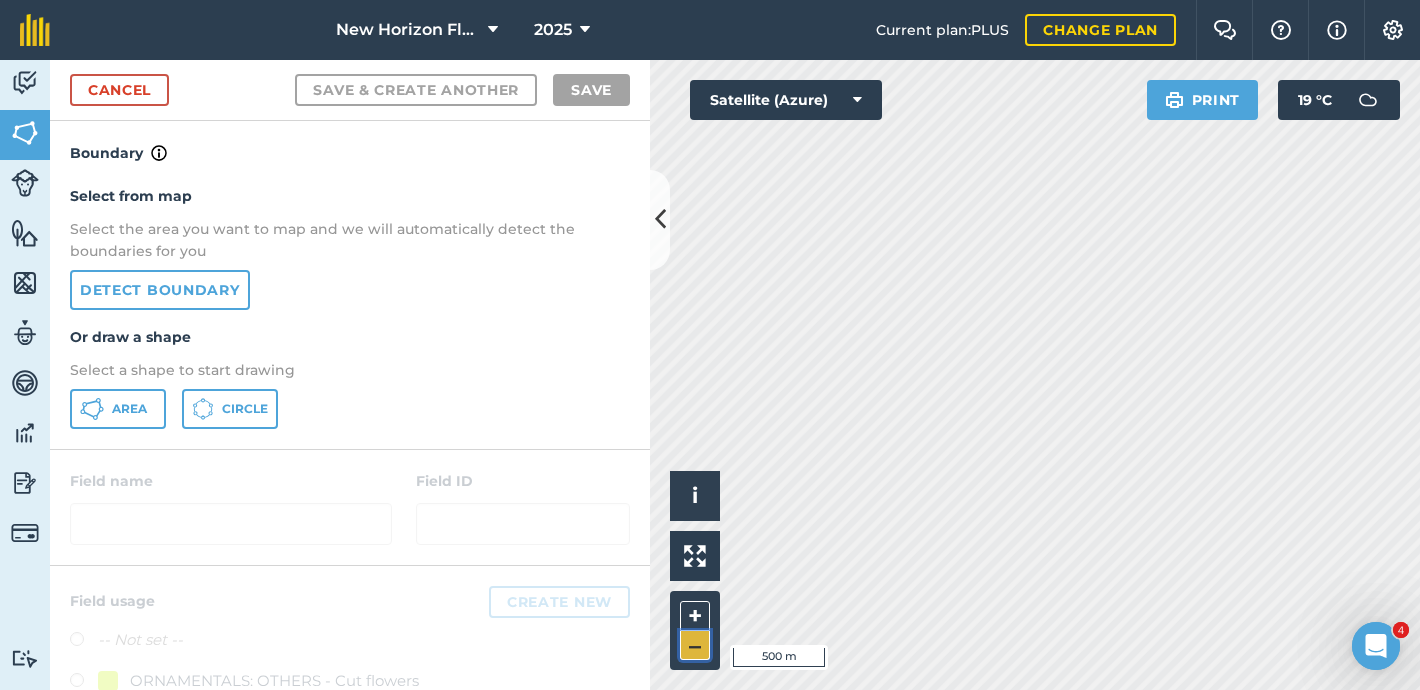 click on "–" at bounding box center [695, 645] 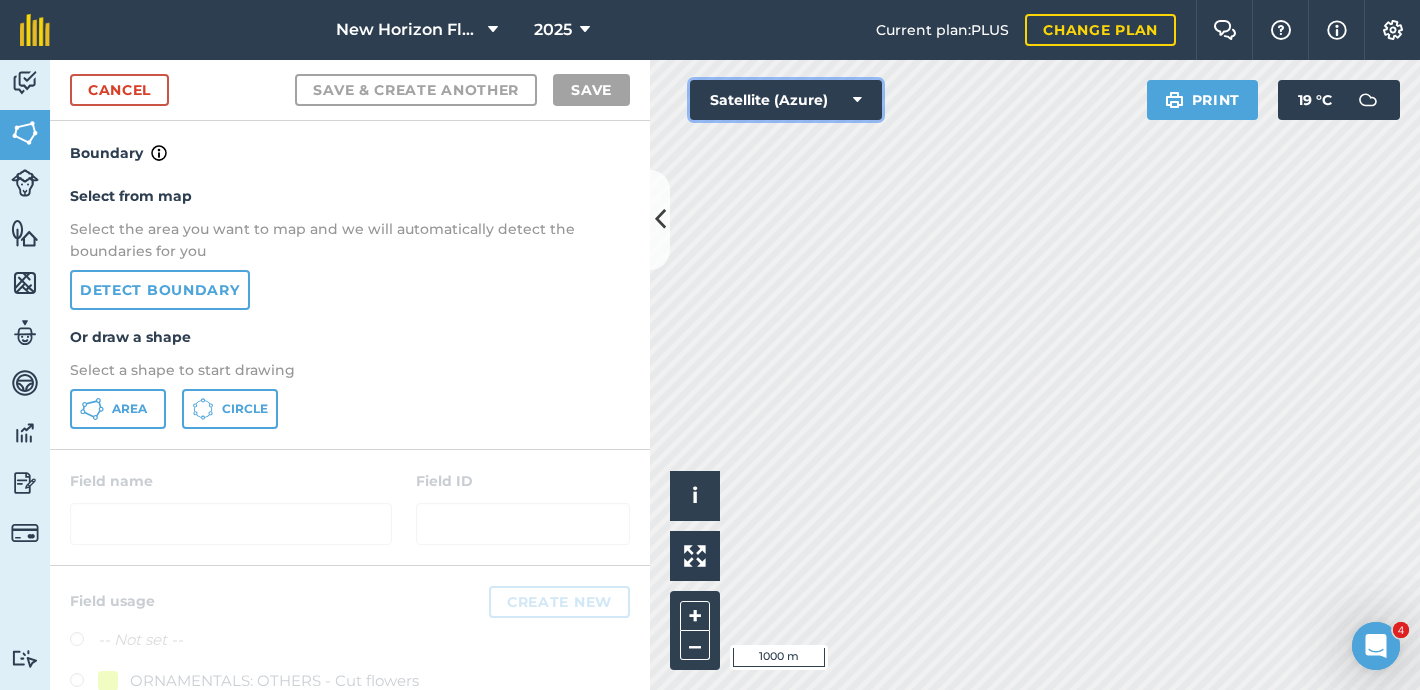 click on "Satellite (Azure)" at bounding box center (786, 100) 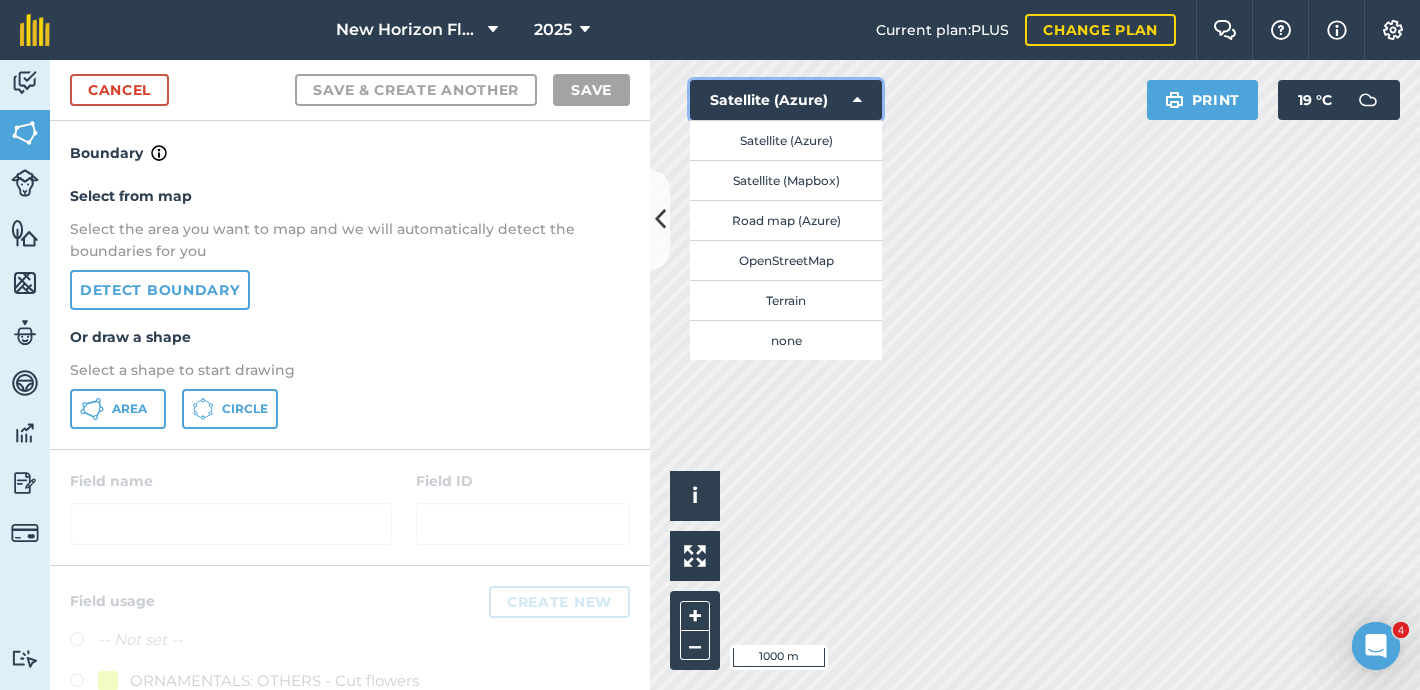click on "Satellite (Azure)" at bounding box center [786, 100] 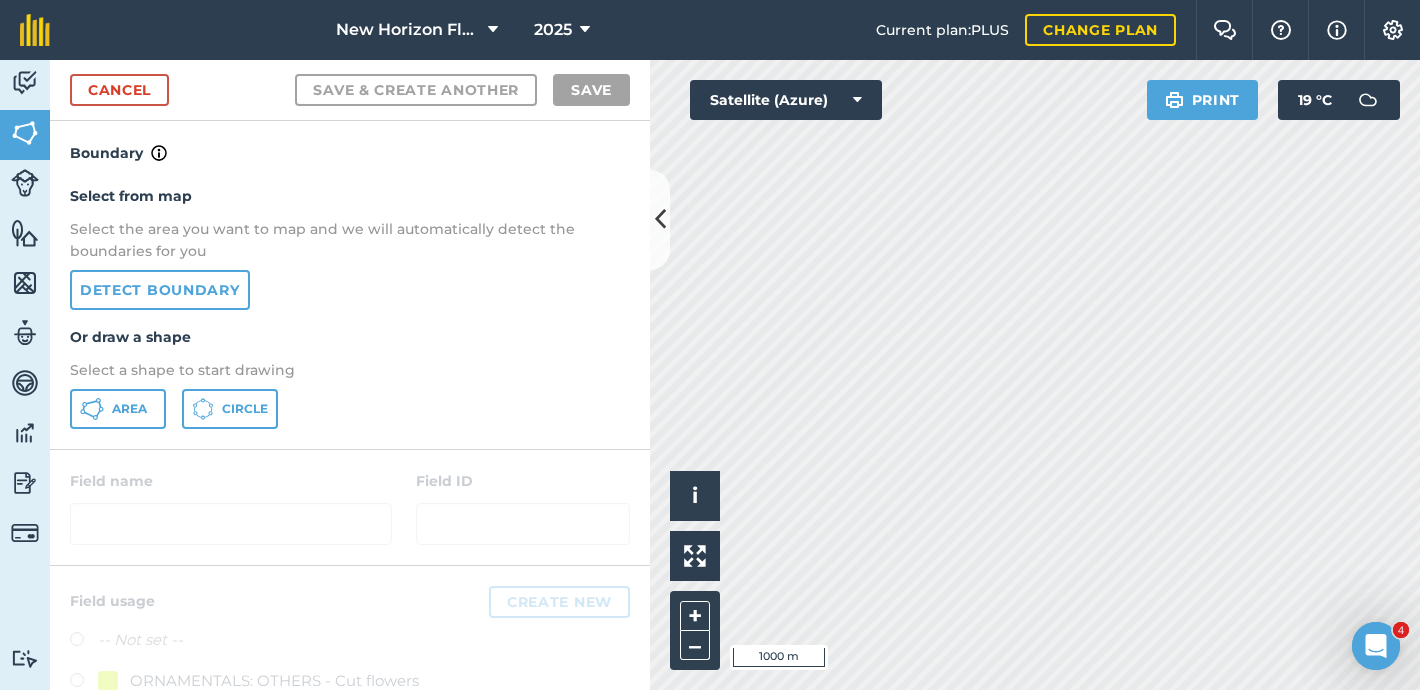 click on "New Horizon Flowers 2025 Current plan :  PLUS   Change plan Farm Chat Help Info Settings New Horizon Flowers  -  2025 Reproduced with the permission of  Microsoft Printed on  29/07/2025 Field usages No usage set ORNAMENTALS: OTHERS - Cut flowers Peonies Peonies & Rosehips Peonies: Red charm, Miss America Rosehips Willow  Feature types Trees Water Activity Fields Livestock Features Maps Team Vehicles Data Reporting Billing Tutorials Tutorials Cancel Save & Create Another Save Boundary   Select from map Select the area you want to map and we will automatically detect the boundaries for you Detect boundary Or draw a shape Select a shape to start drawing Area Circle Field name Field ID Field usage   Create new -- Not set -- ORNAMENTALS: OTHERS - Cut flowers Peonies Peonies & Rosehips Peonies: Red charm, Miss America Rosehips Willow  Hello i © 2025 TomTom, Microsoft 1000 m + – Satellite (Azure) Print 19   ° C
4 4" at bounding box center (710, 345) 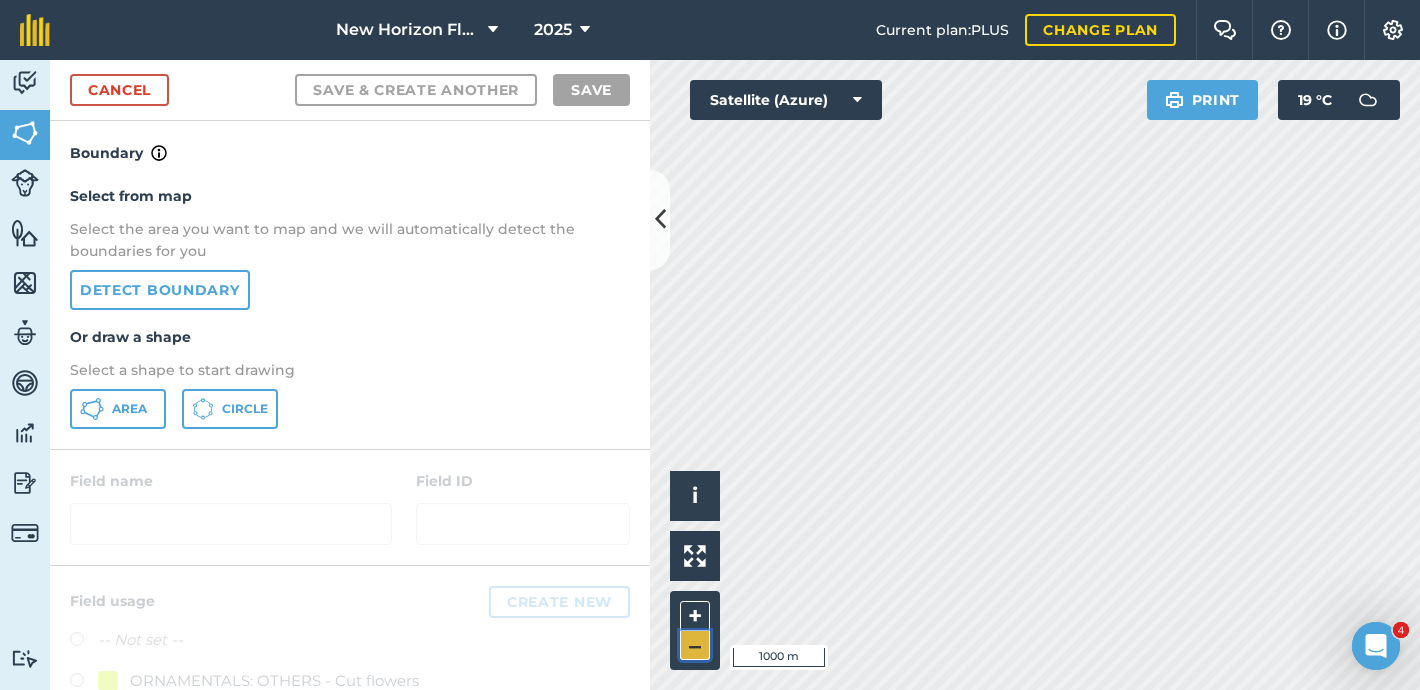 click on "–" at bounding box center (695, 645) 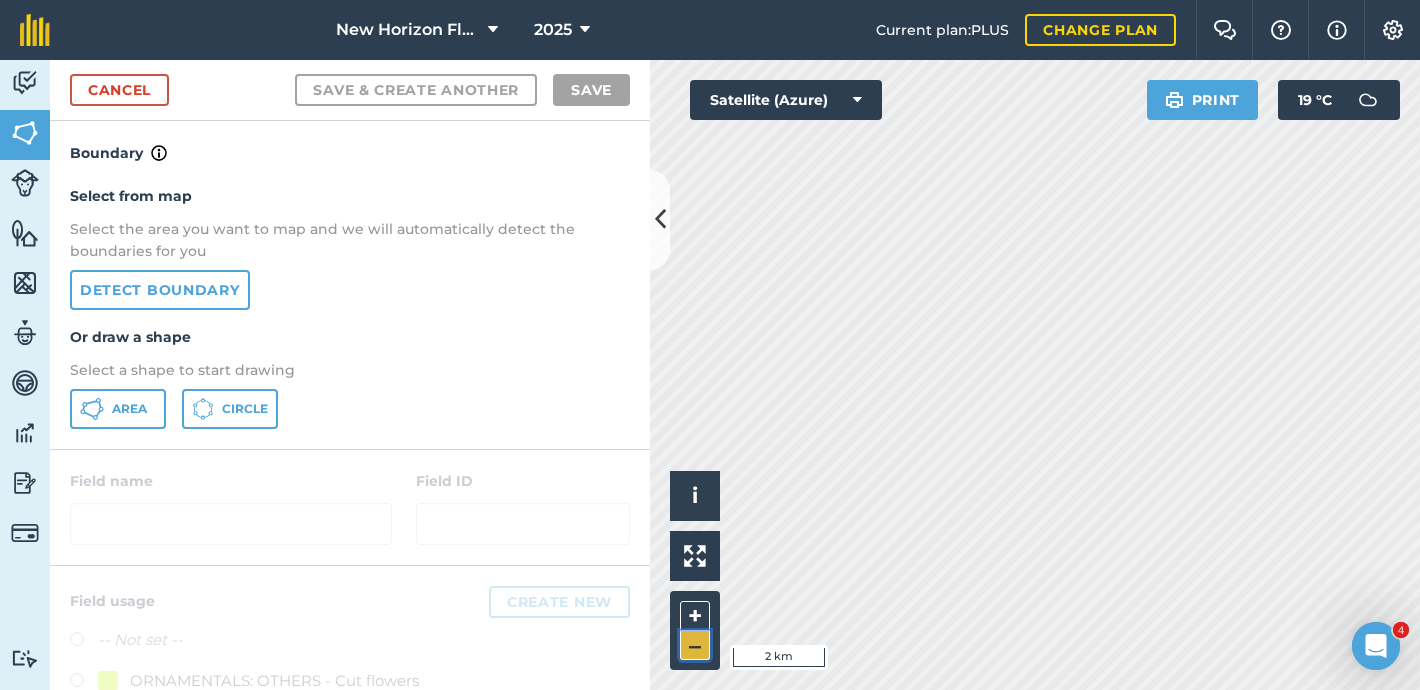 click on "–" at bounding box center (695, 645) 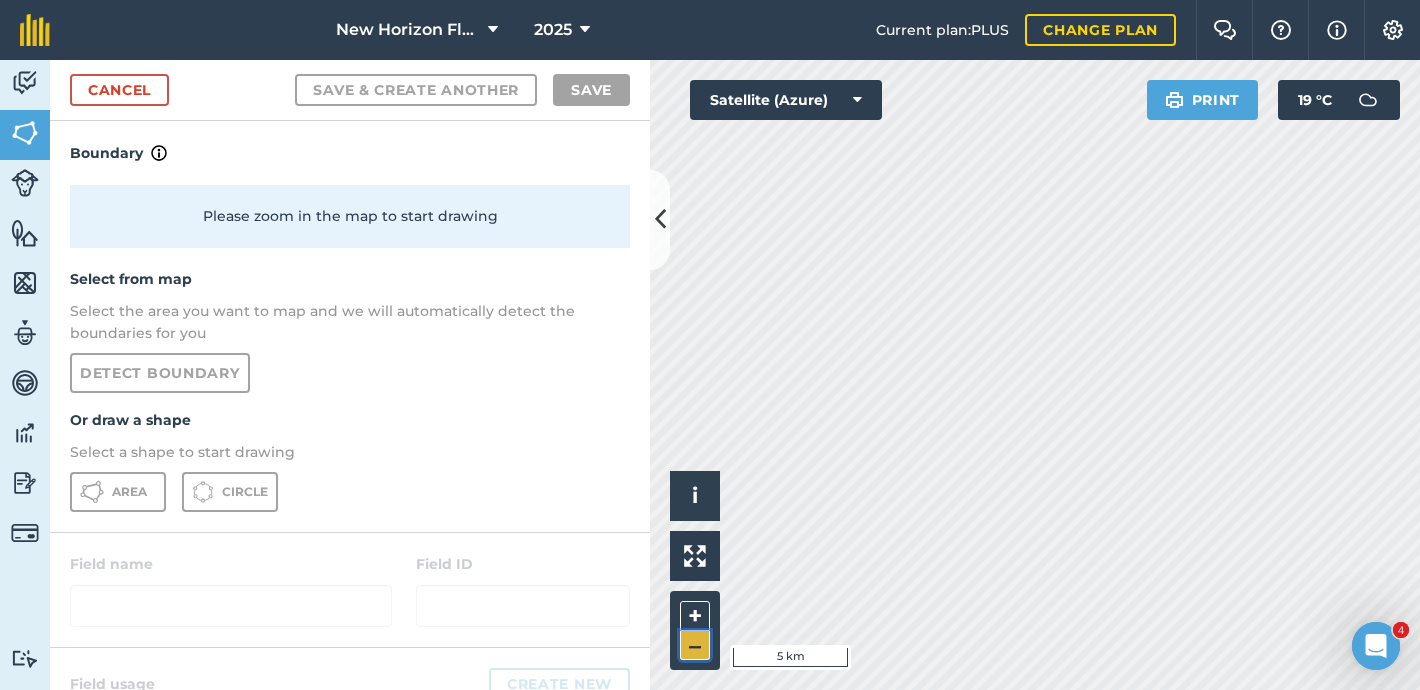 click on "–" at bounding box center (695, 645) 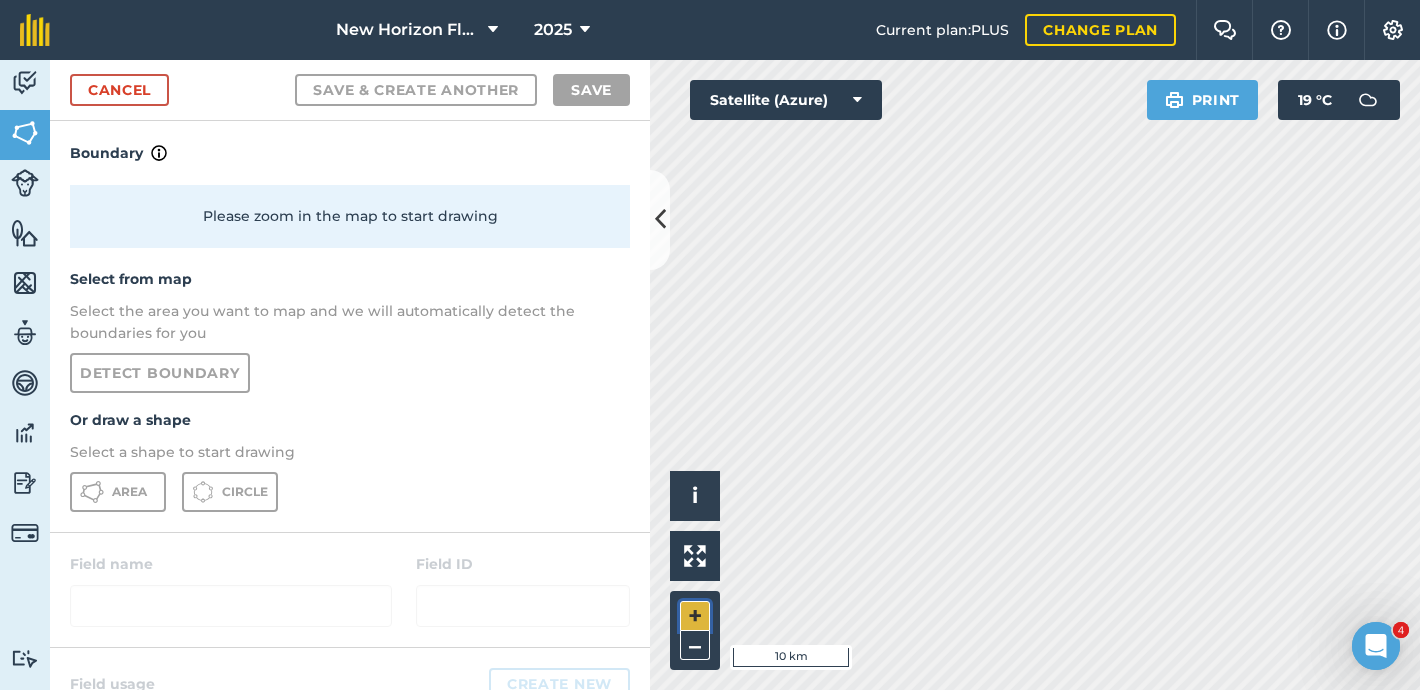 click on "+" at bounding box center [695, 616] 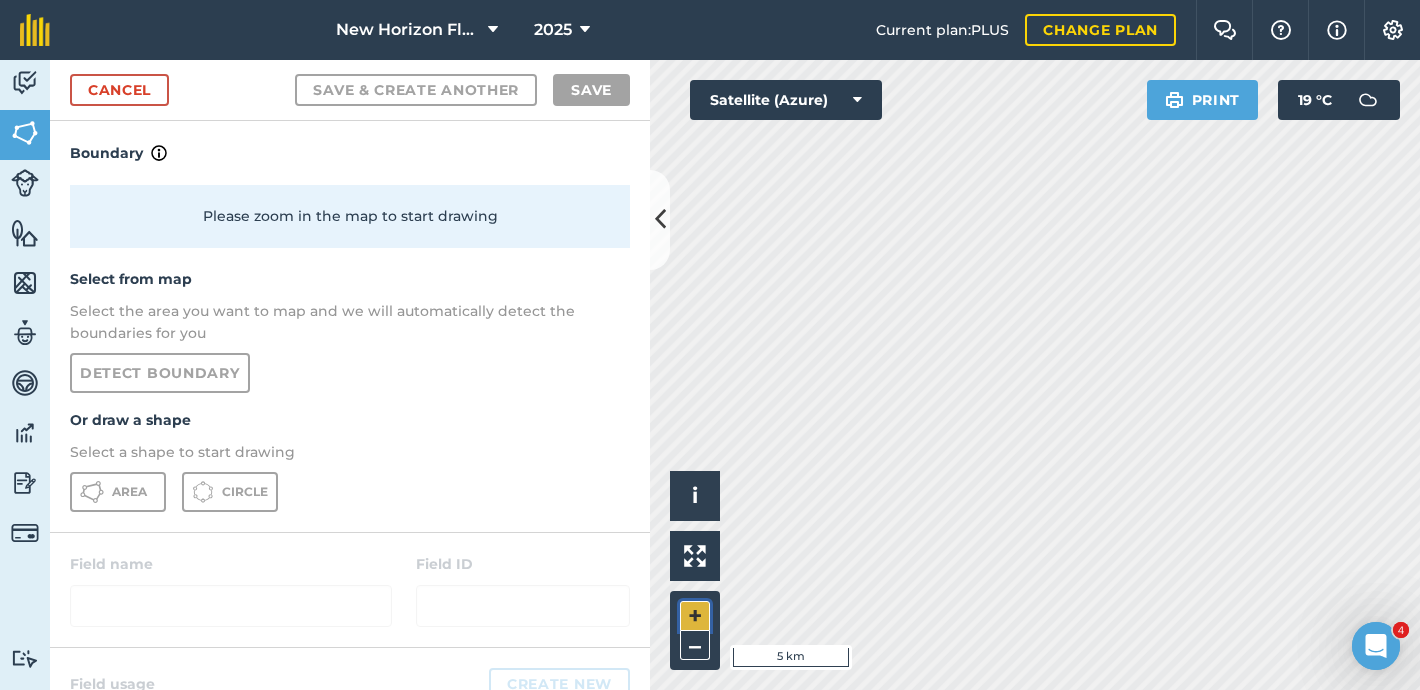 click on "+" at bounding box center [695, 616] 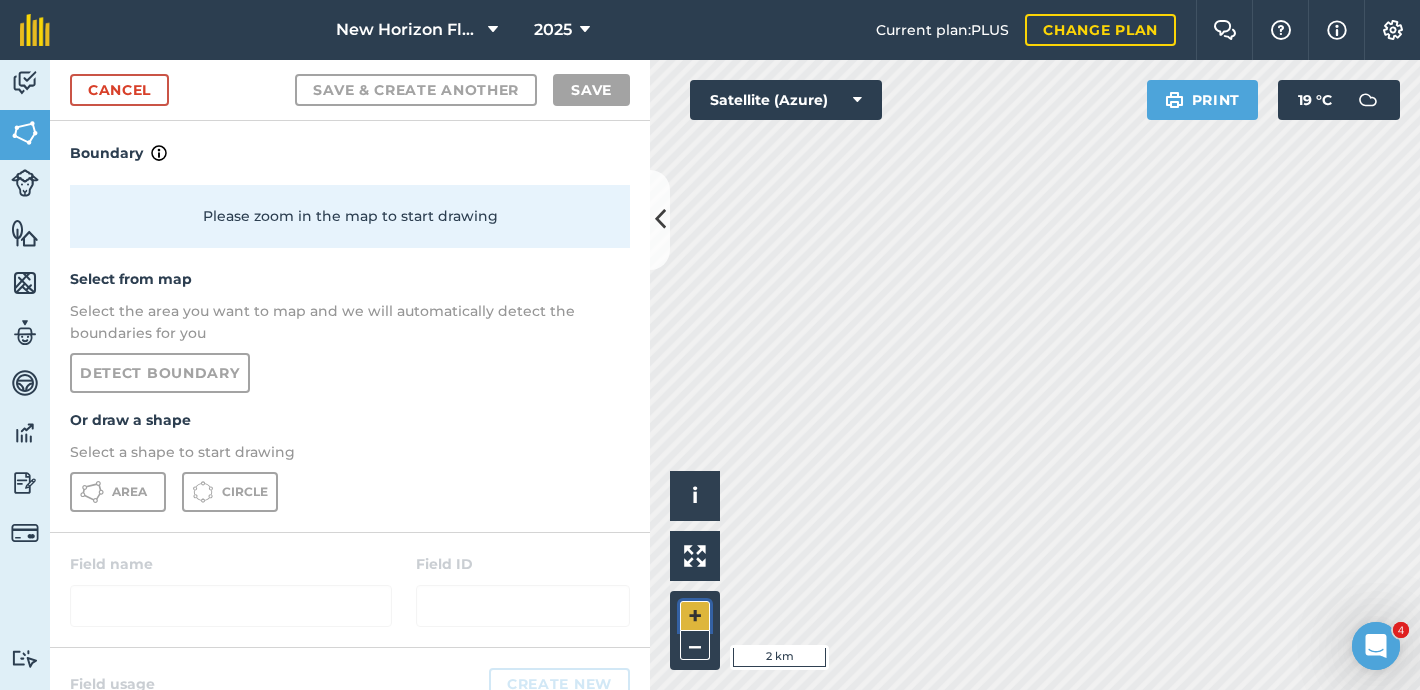 click on "+" at bounding box center (695, 616) 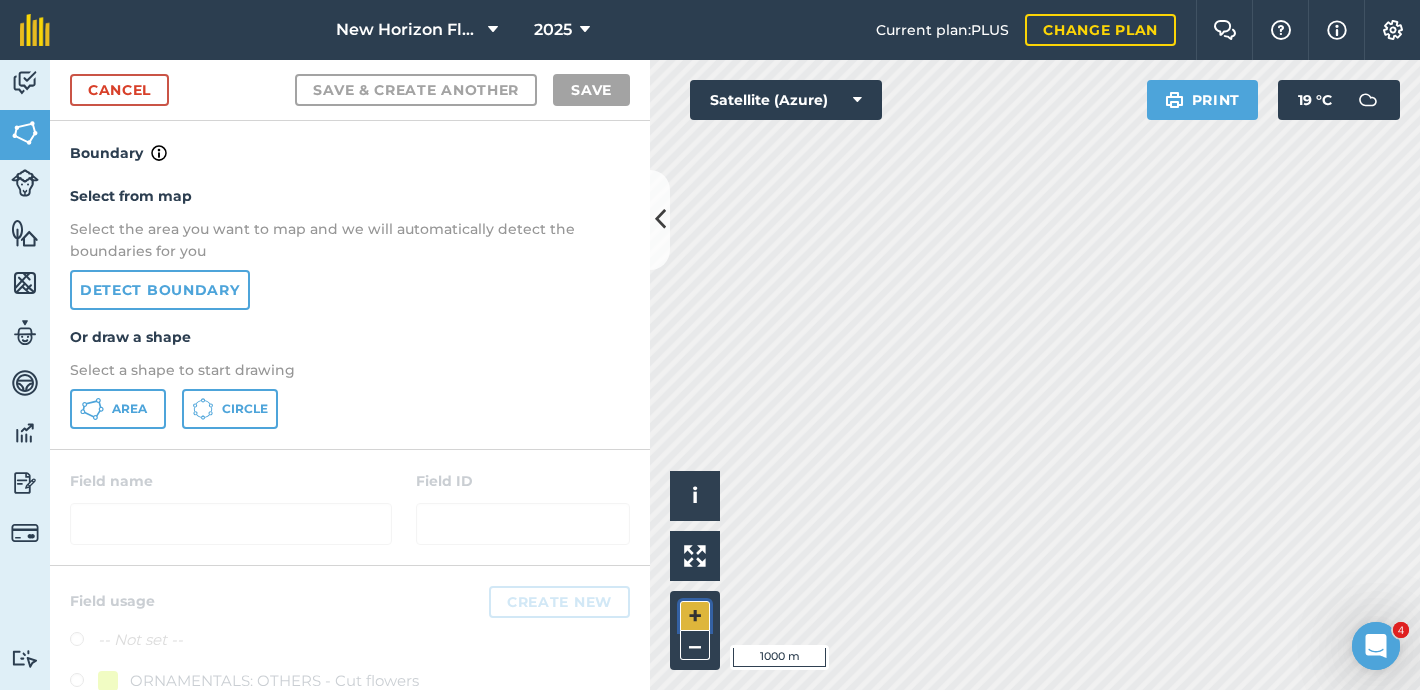 click on "+" at bounding box center [695, 616] 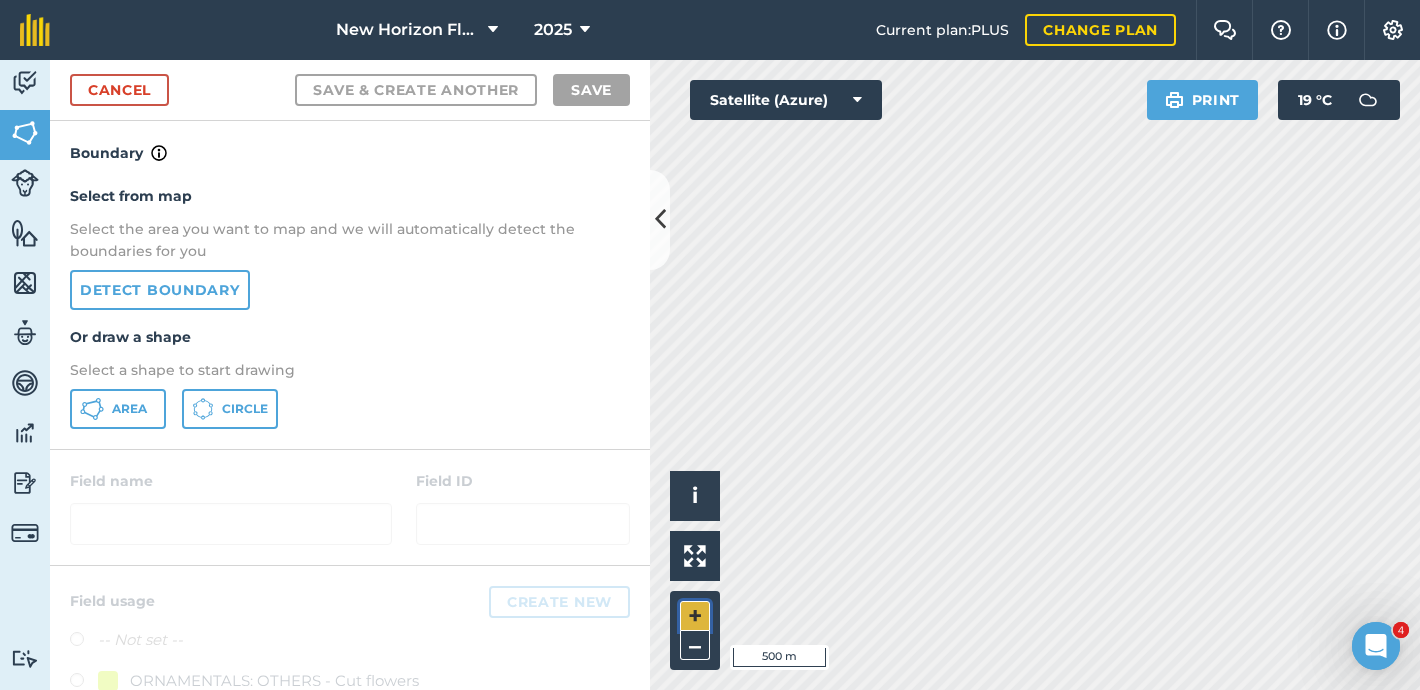 click on "+" at bounding box center [695, 616] 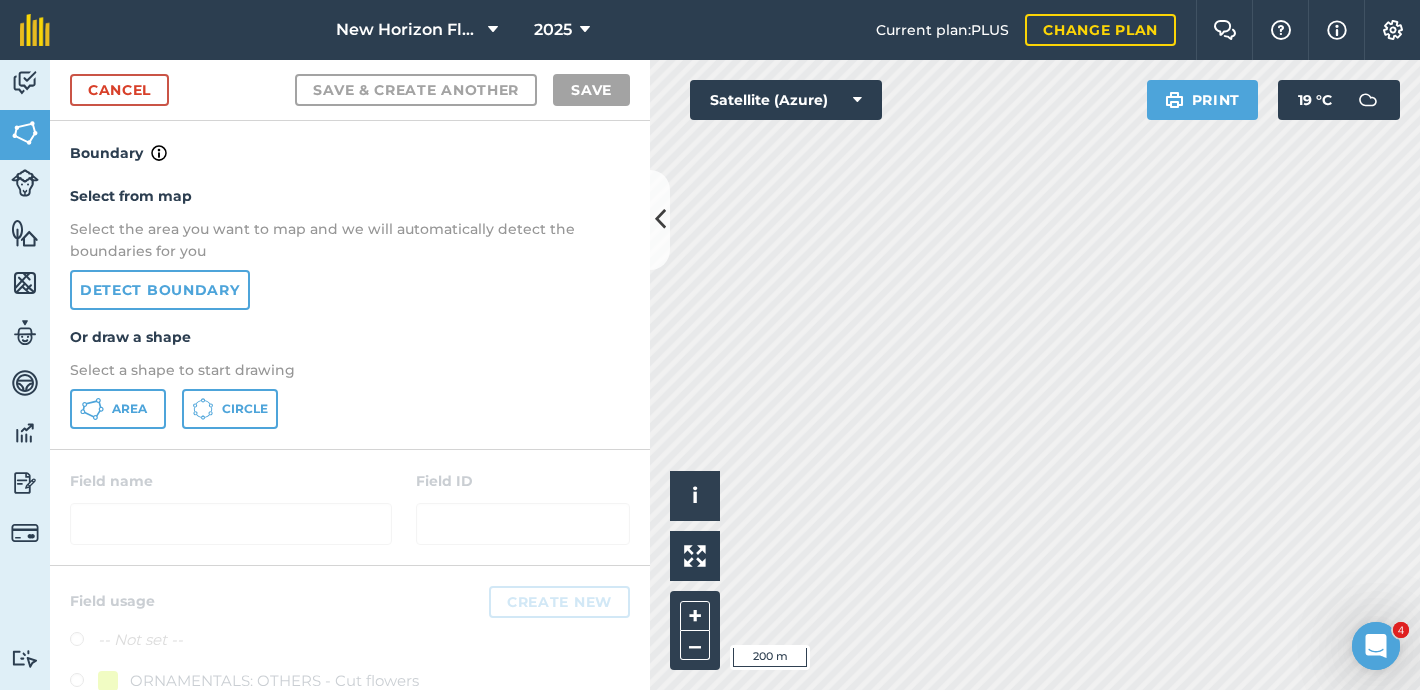 click on "New Horizon Flowers 2025 Current plan :  PLUS   Change plan Farm Chat Help Info Settings New Horizon Flowers  -  2025 Reproduced with the permission of  Microsoft Printed on  29/07/2025 Field usages No usage set ORNAMENTALS: OTHERS - Cut flowers Peonies Peonies & Rosehips Peonies: Red charm, Miss America Rosehips Willow  Feature types Trees Water Activity Fields Livestock Features Maps Team Vehicles Data Reporting Billing Tutorials Tutorials Cancel Save & Create Another Save Boundary   Select from map Select the area you want to map and we will automatically detect the boundaries for you Detect boundary Or draw a shape Select a shape to start drawing Area Circle Field name Field ID Field usage   Create new -- Not set -- ORNAMENTALS: OTHERS - Cut flowers Peonies Peonies & Rosehips Peonies: Red charm, Miss America Rosehips Willow  Hello i © 2025 TomTom, Microsoft 200 m + – Satellite (Azure) Print 19   ° C
4 4" at bounding box center [710, 345] 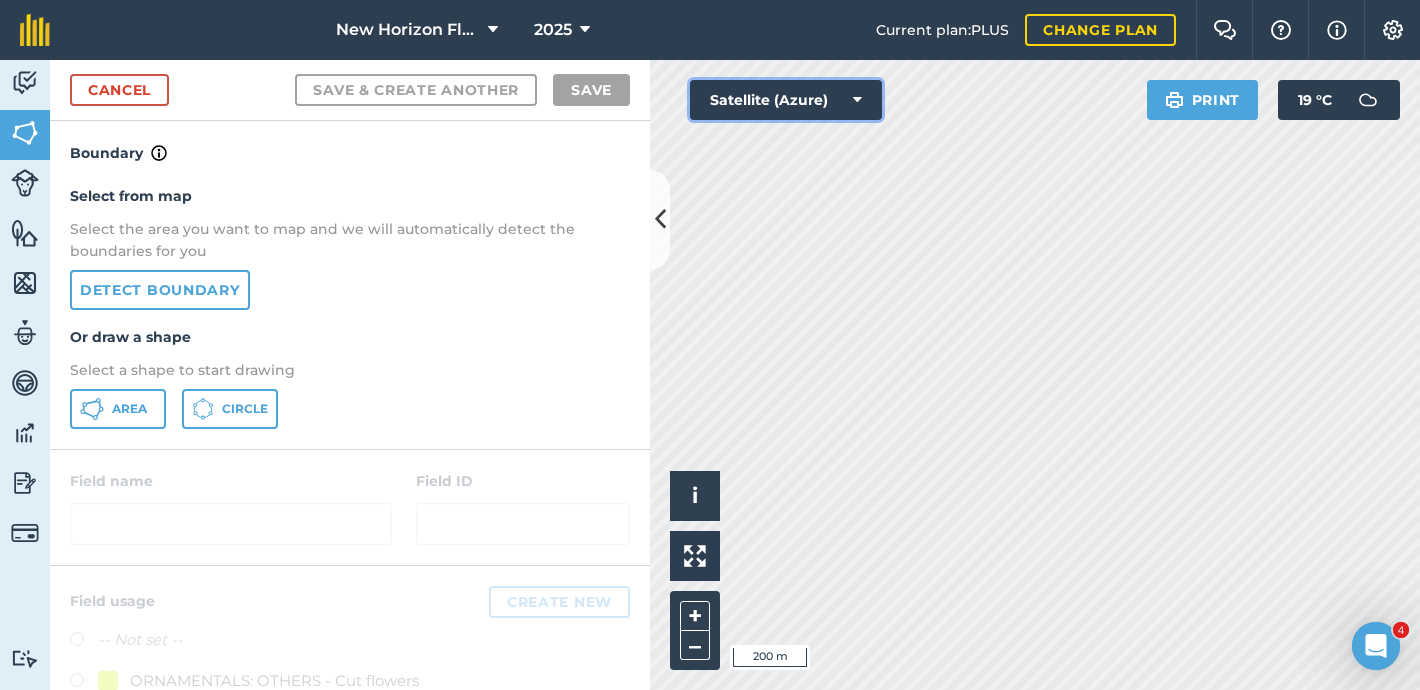 click on "Satellite (Azure)" at bounding box center (786, 100) 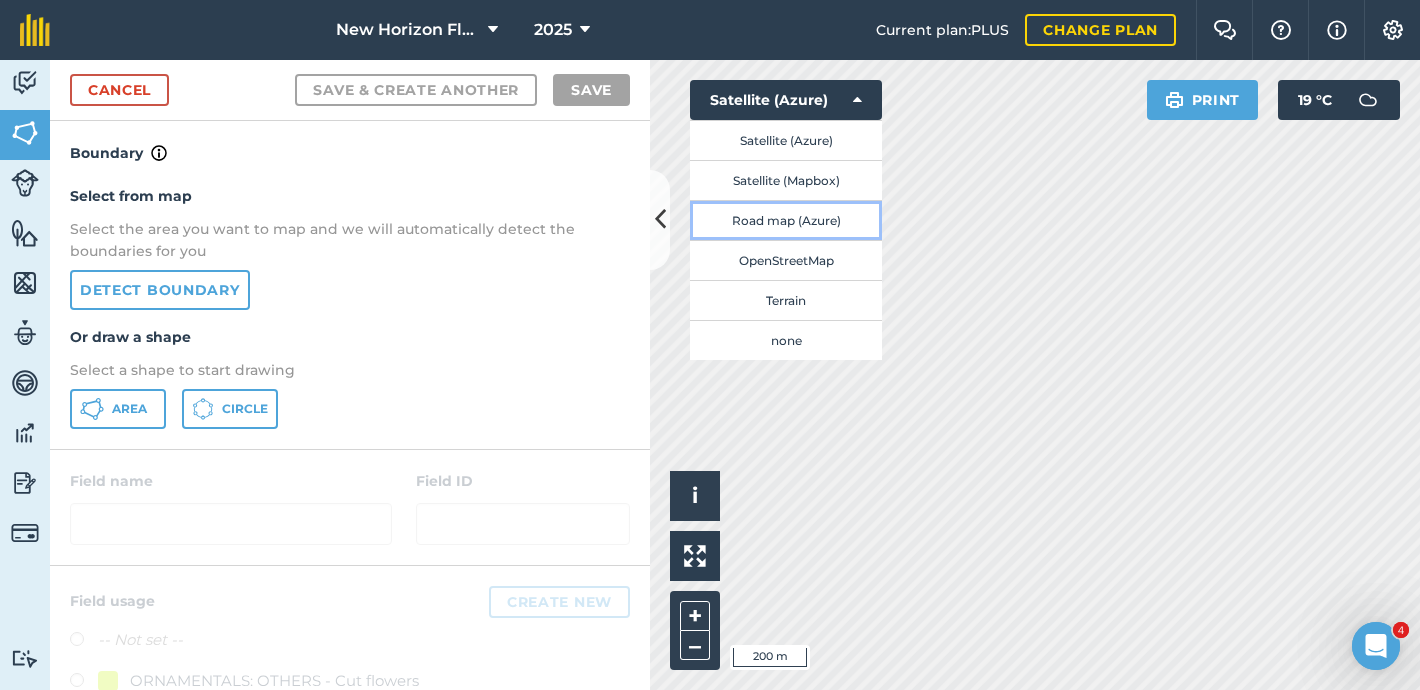 click on "Road map (Azure)" at bounding box center (786, 220) 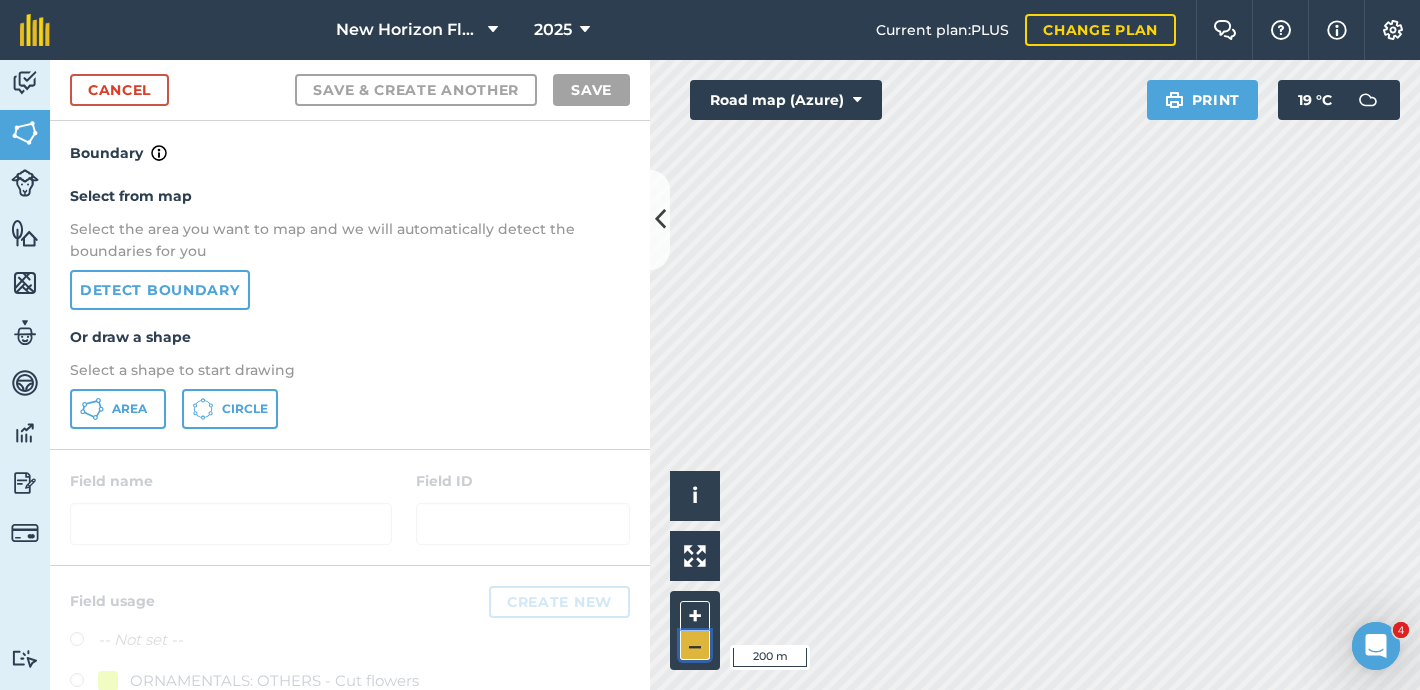 click on "–" at bounding box center (695, 645) 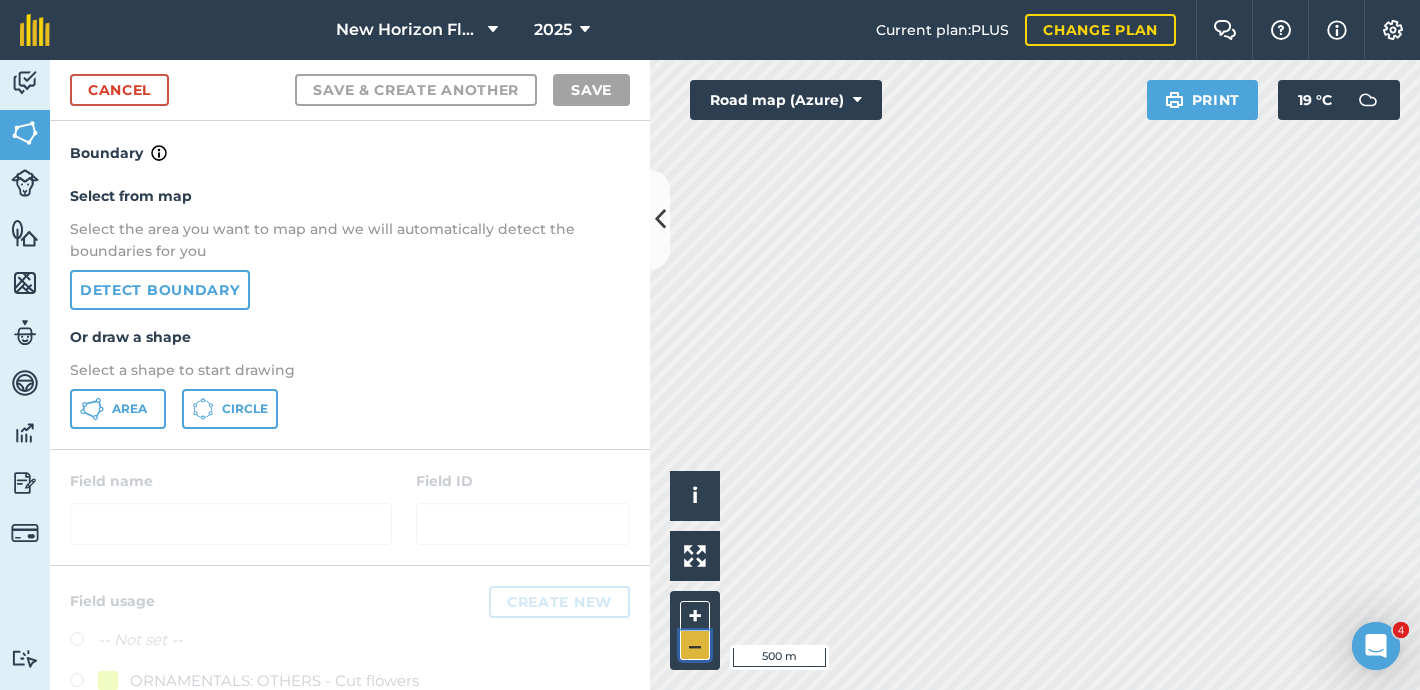 click on "–" at bounding box center [695, 645] 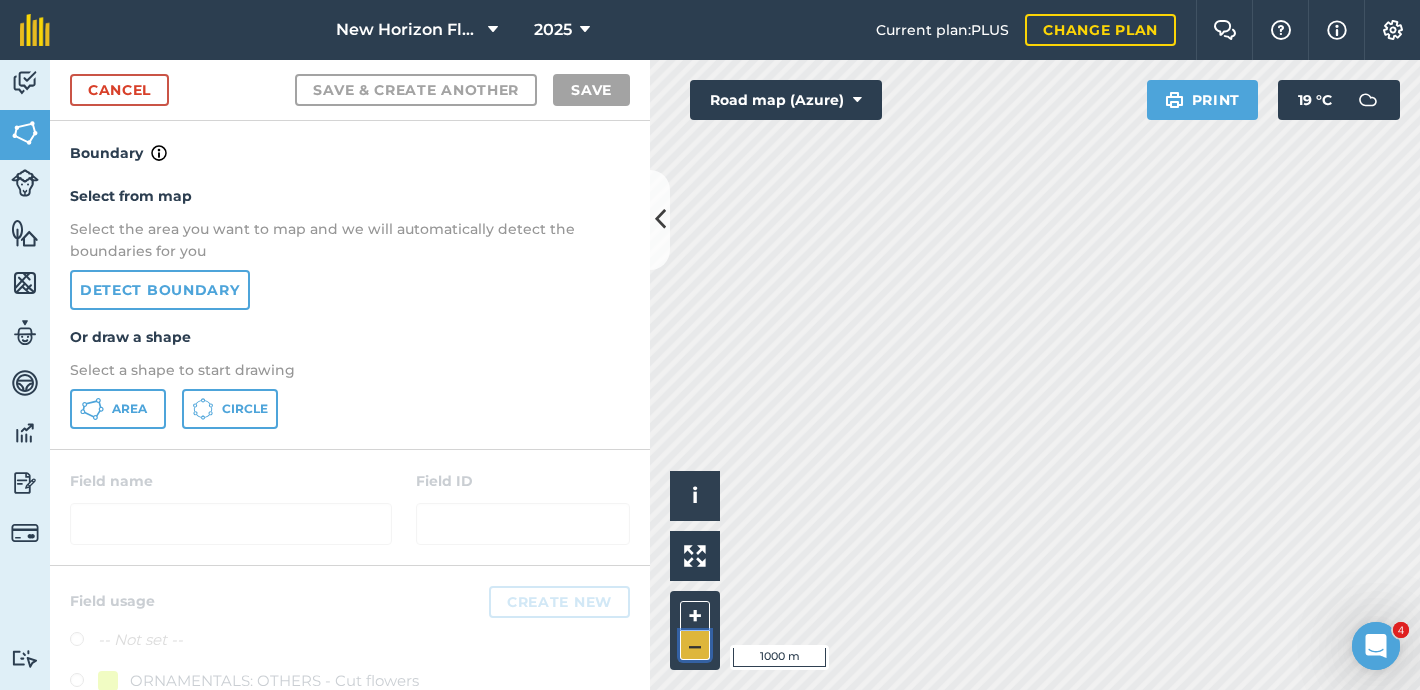 click on "–" at bounding box center (695, 645) 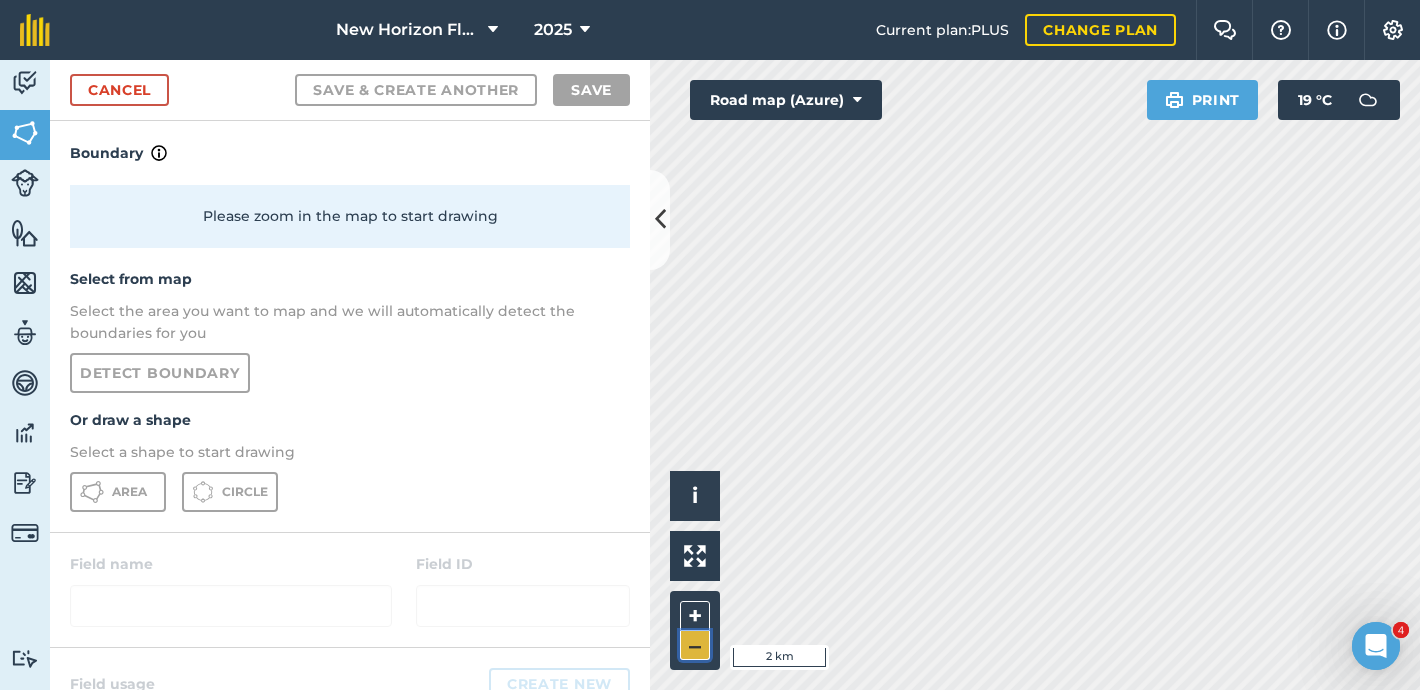 click on "–" at bounding box center [695, 645] 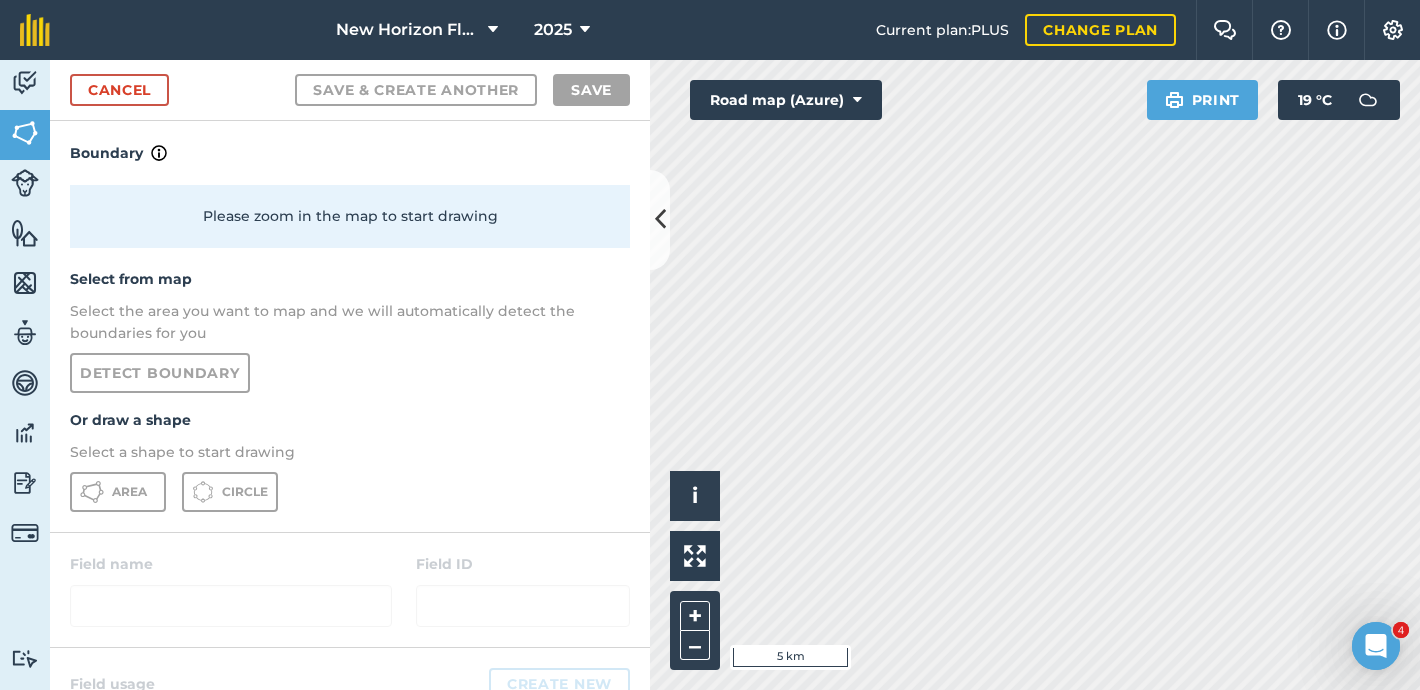 click on "Activity Fields Livestock Features Maps Team Vehicles Data Reporting Billing Tutorials Tutorials Cancel Save & Create Another Save Boundary   Please zoom in the map to start drawing Select from map Select the area you want to map and we will automatically detect the boundaries for you Detect boundary Or draw a shape Select a shape to start drawing Area Circle Field name Field ID Field usage   Create new -- Not set -- ORNAMENTALS: OTHERS - Cut flowers Peonies Peonies & Rosehips Peonies: Red charm, Miss America Rosehips Willow  Hello i © 2025 TomTom, Microsoft 5 km + – Road map (Azure) Print 19   ° C" at bounding box center (710, 375) 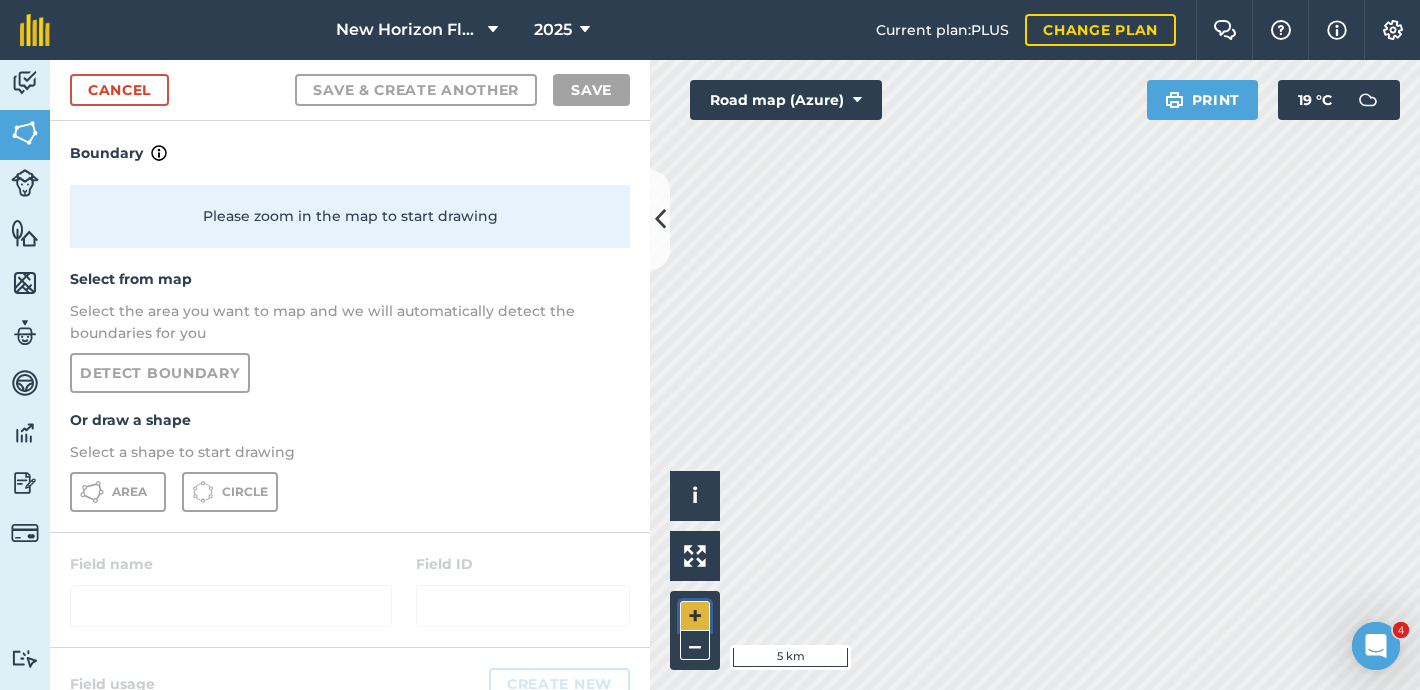 click on "+" at bounding box center (695, 616) 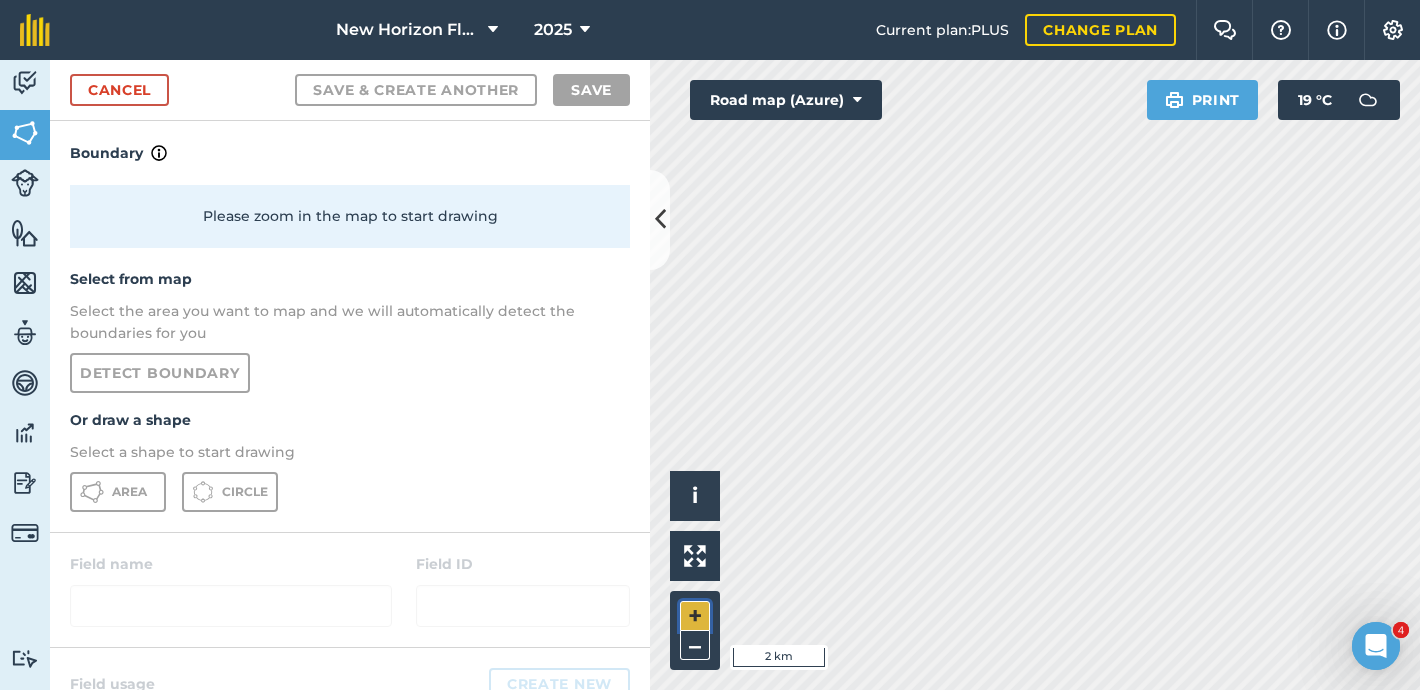 click on "+" at bounding box center [695, 616] 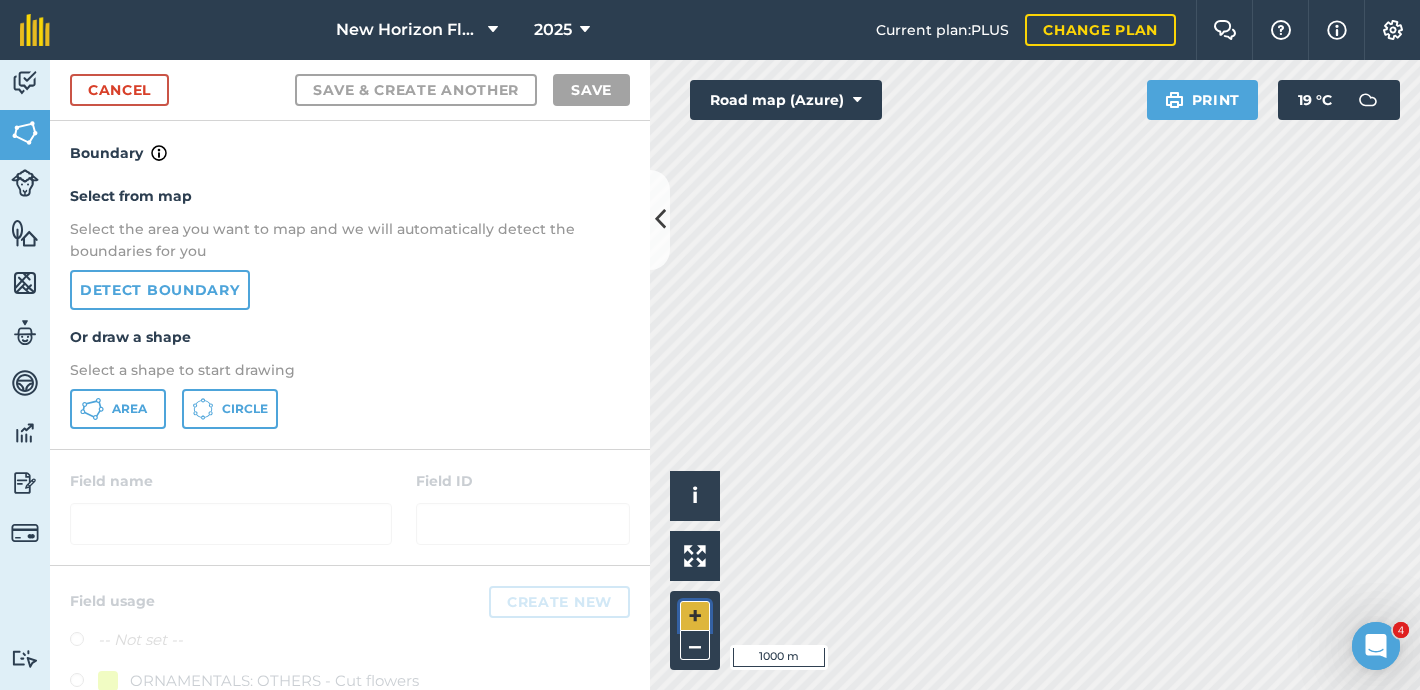 click on "+" at bounding box center [695, 616] 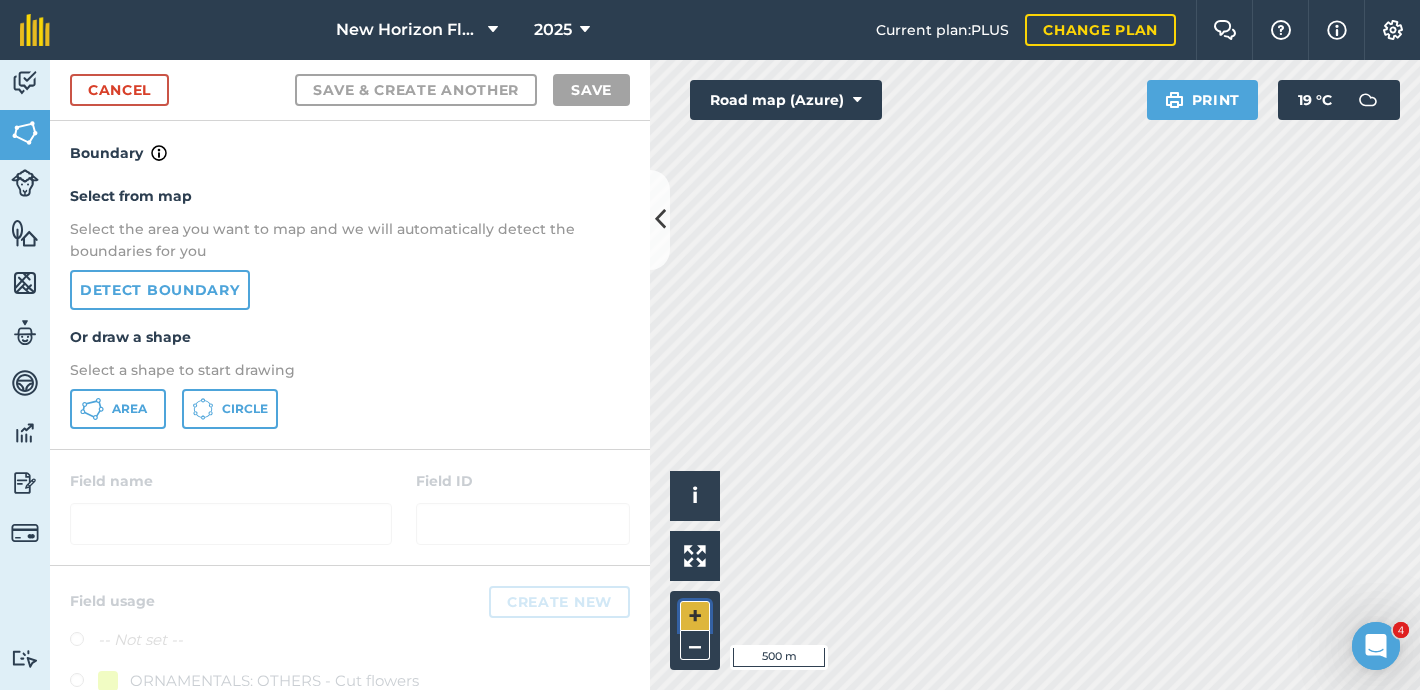 click on "+" at bounding box center (695, 616) 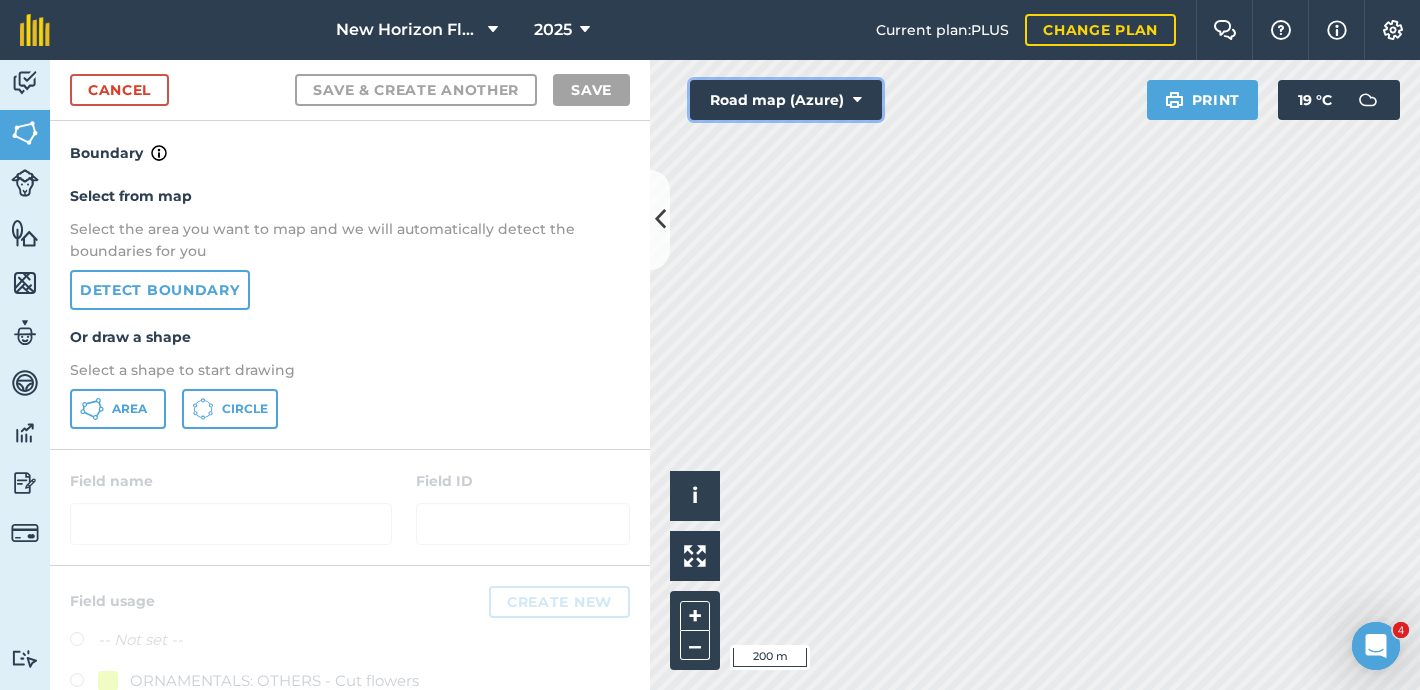 click on "Road map (Azure)" at bounding box center [786, 100] 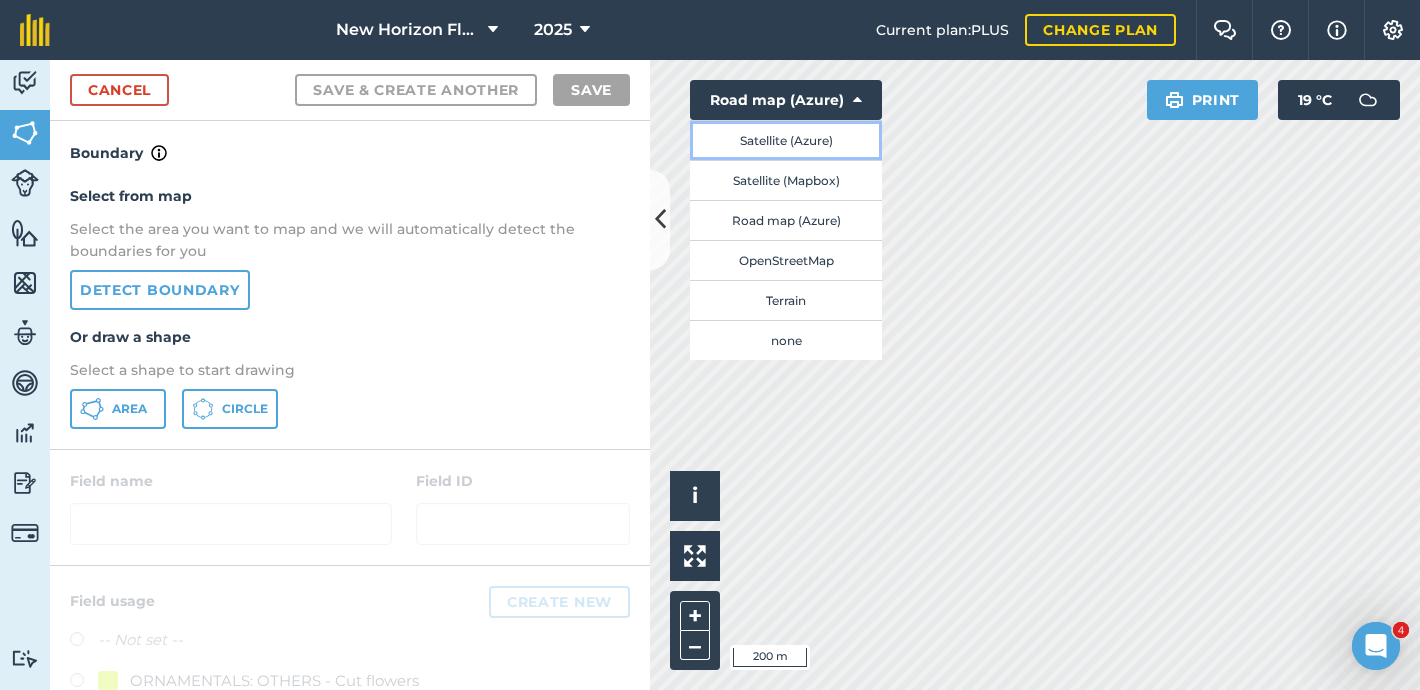 click on "Satellite (Azure)" at bounding box center [786, 140] 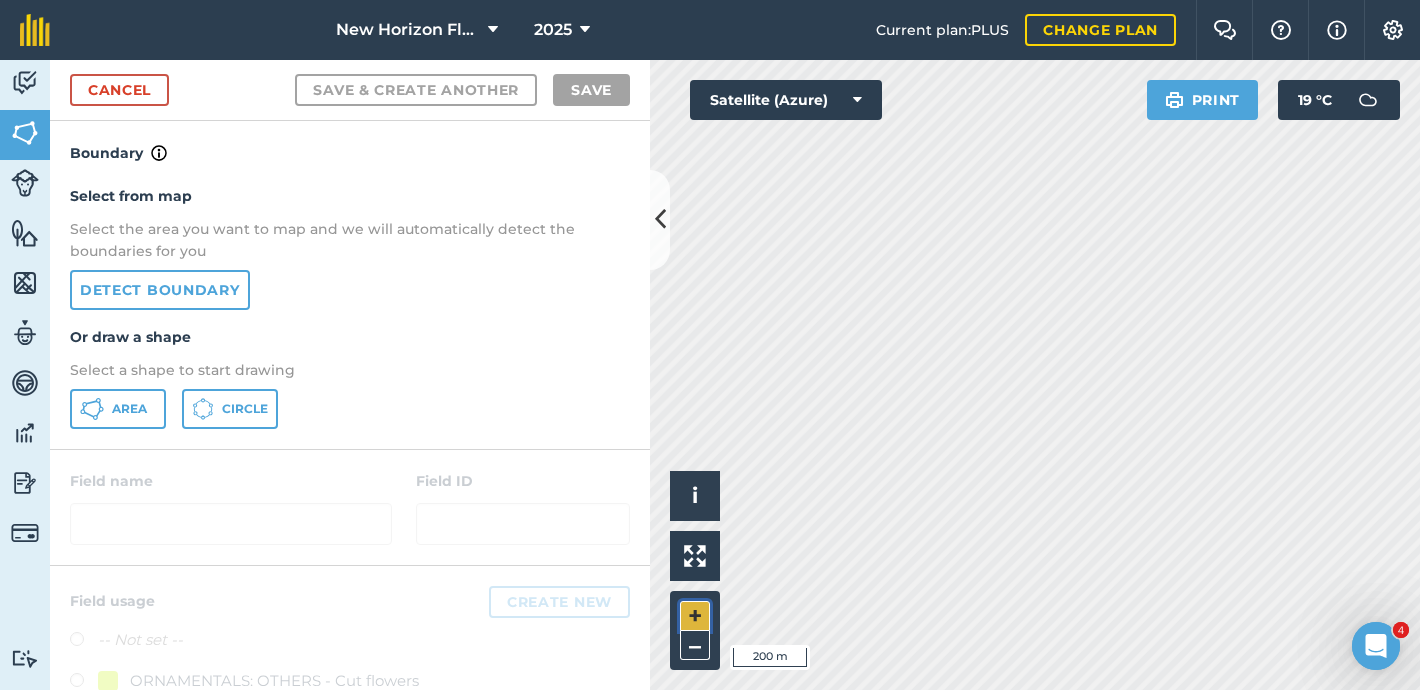 click on "+" at bounding box center [695, 616] 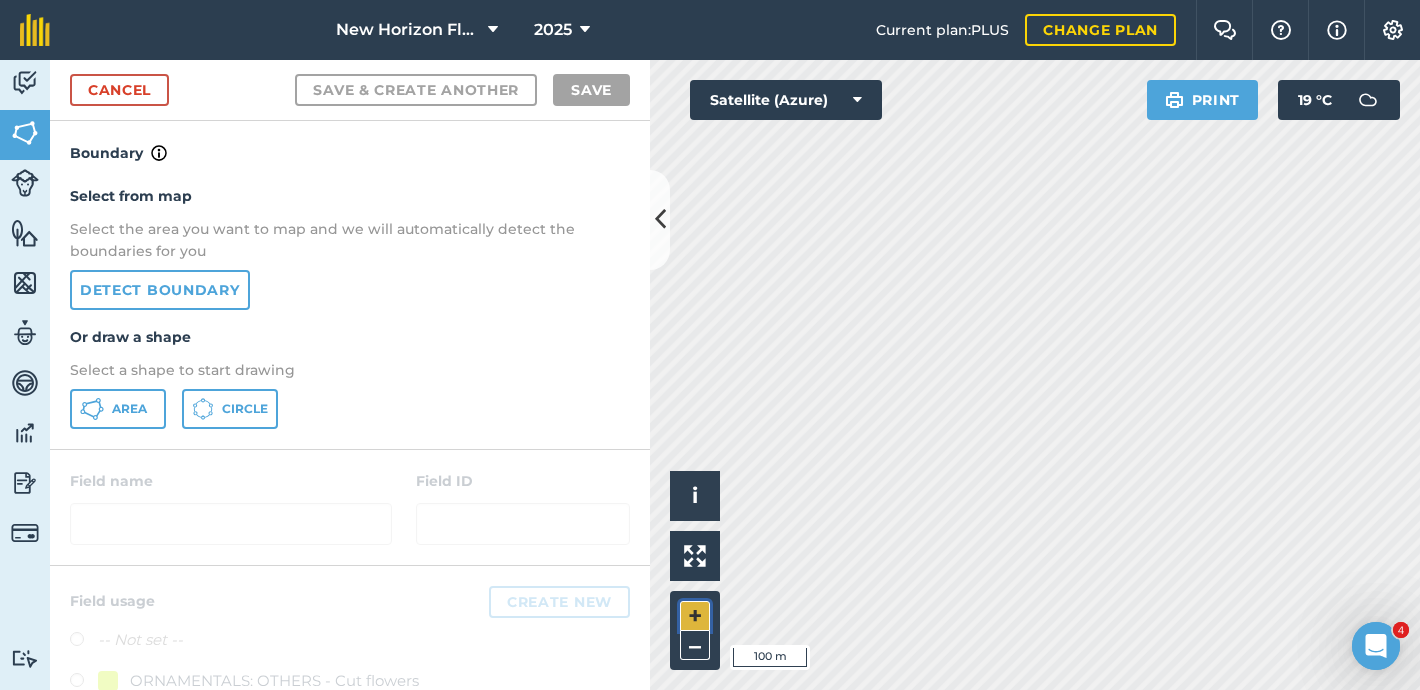 click on "+" at bounding box center [695, 616] 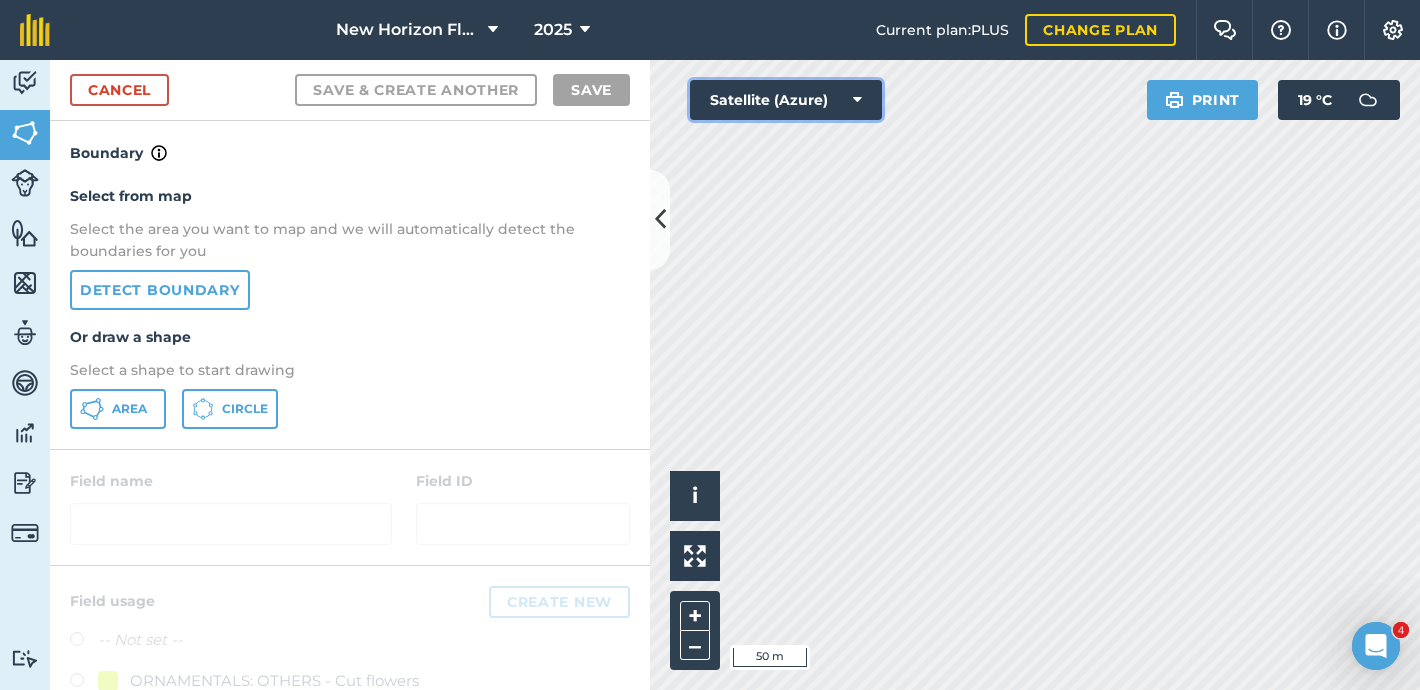 click at bounding box center [857, 100] 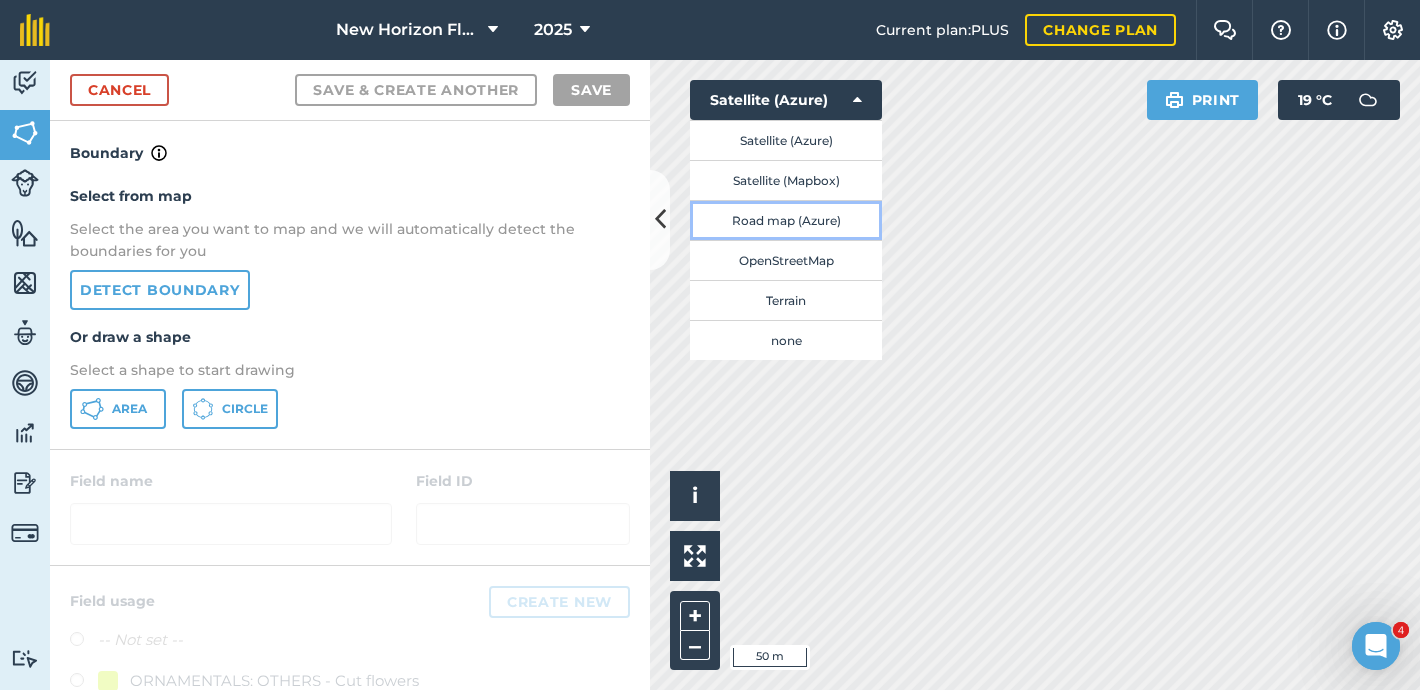 click on "Road map (Azure)" at bounding box center (786, 220) 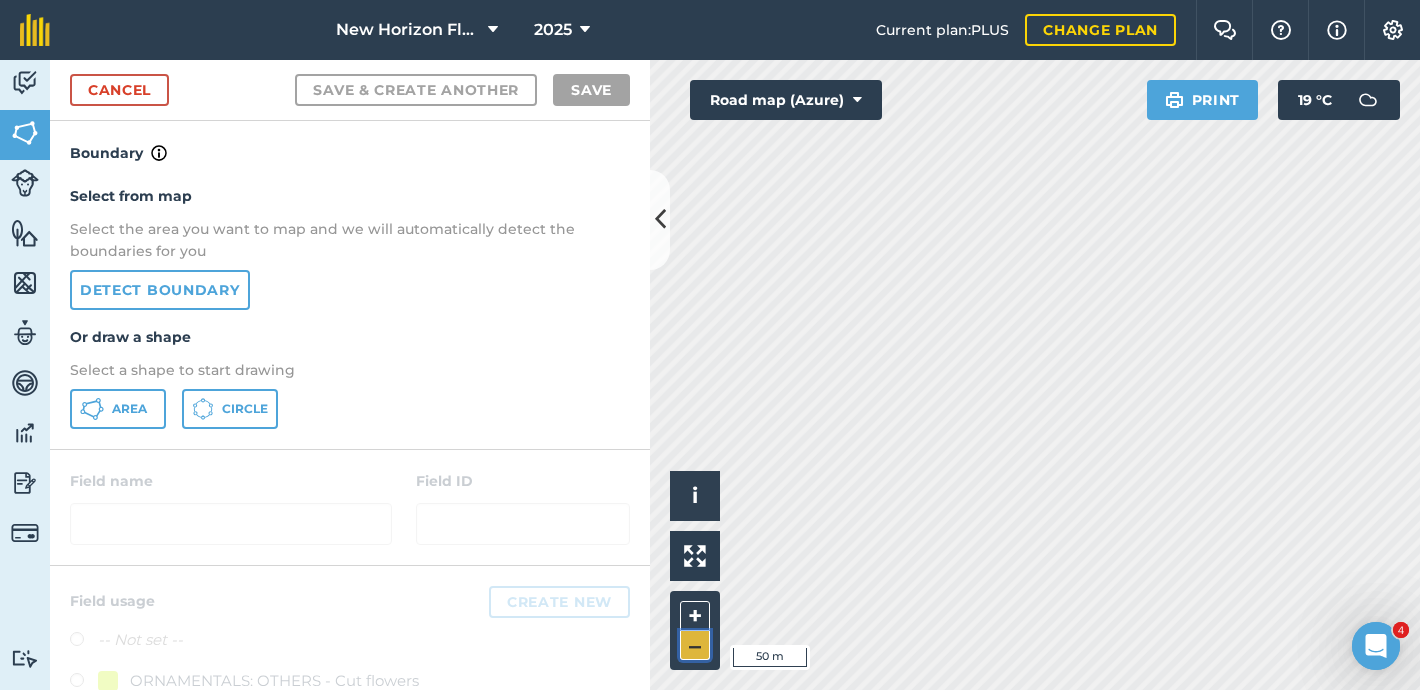 click on "–" at bounding box center [695, 645] 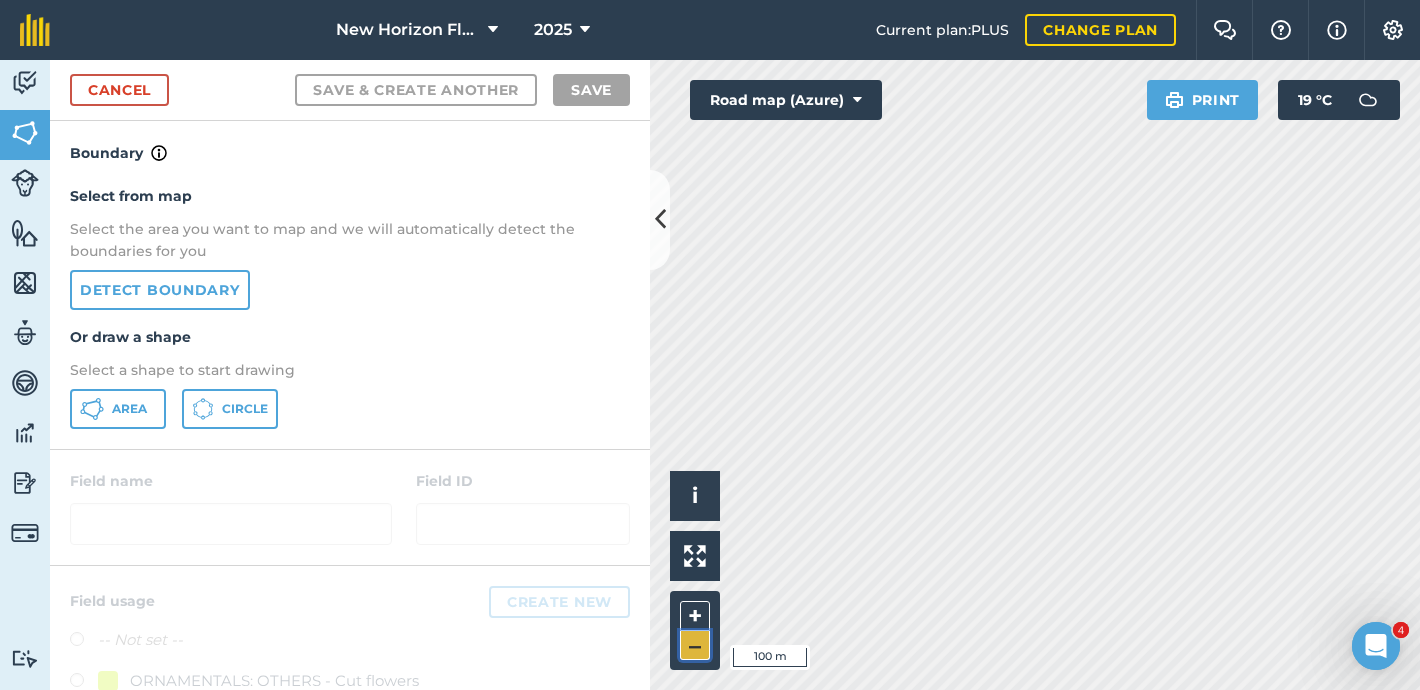 click on "–" at bounding box center [695, 645] 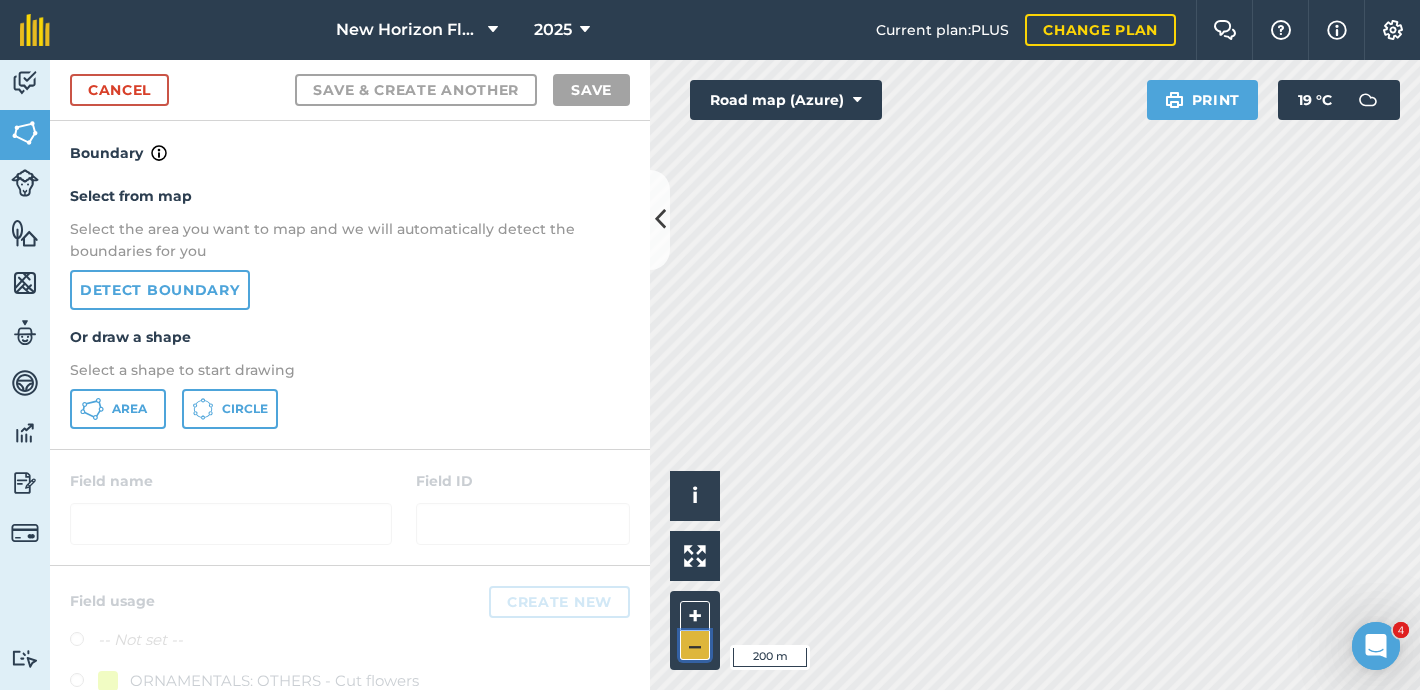 click on "–" at bounding box center [695, 645] 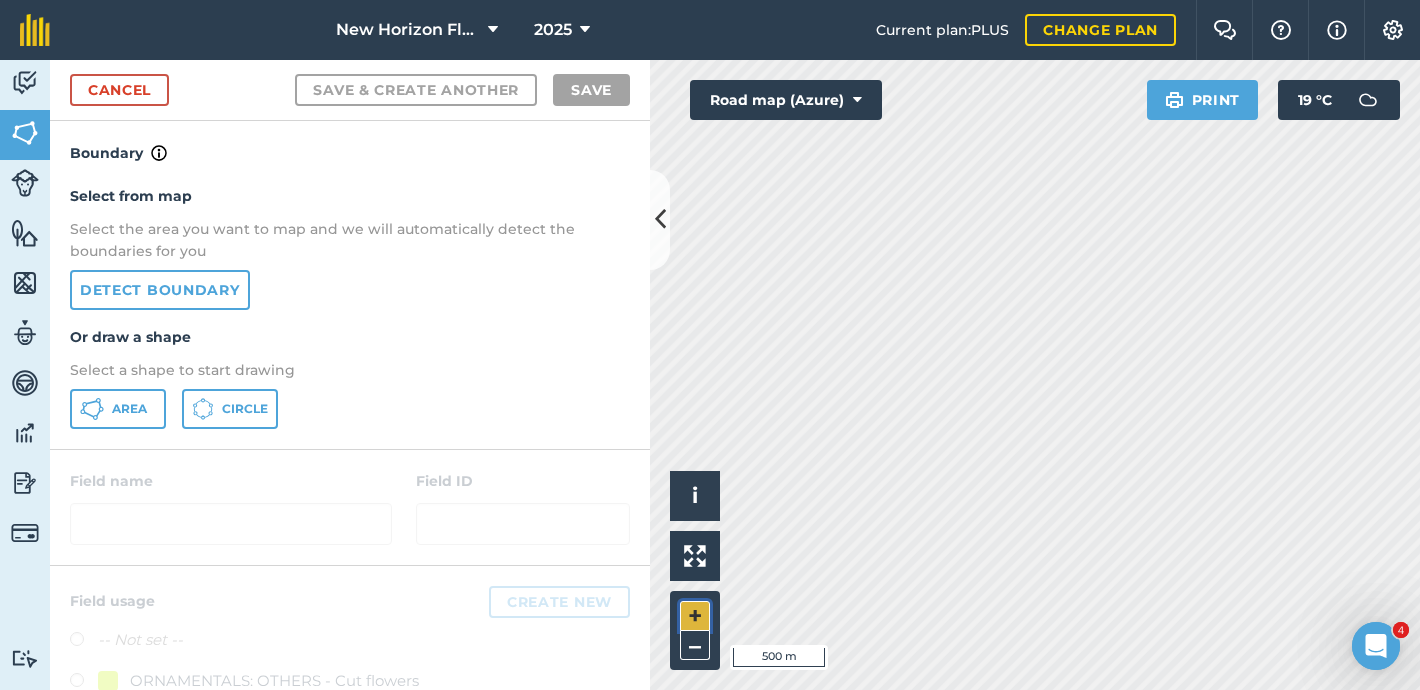 click on "+" at bounding box center [695, 616] 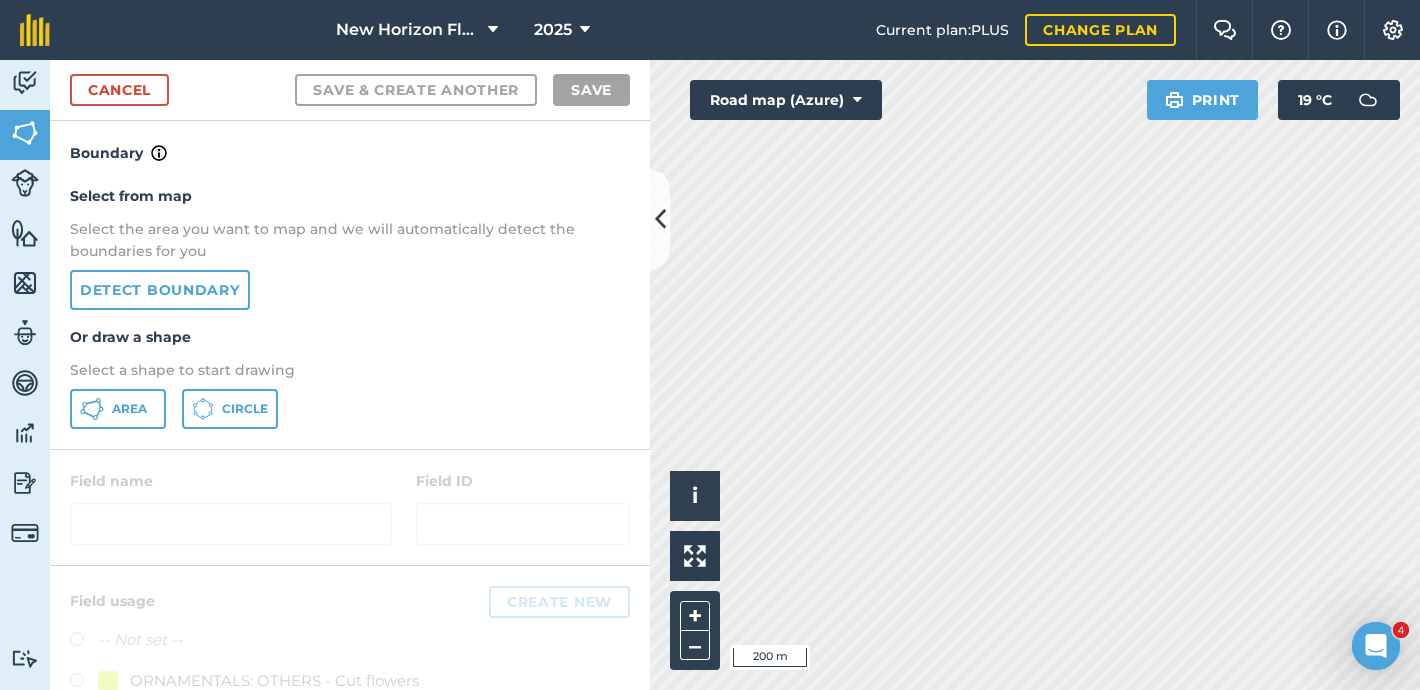 click on "New Horizon Flowers 2025 Current plan :  PLUS   Change plan Farm Chat Help Info Settings New Horizon Flowers  -  2025 Reproduced with the permission of  Microsoft Printed on  29/07/2025 Field usages No usage set ORNAMENTALS: OTHERS - Cut flowers Peonies Peonies & Rosehips Peonies: Red charm, Miss America Rosehips Willow  Feature types Trees Water Activity Fields Livestock Features Maps Team Vehicles Data Reporting Billing Tutorials Tutorials Cancel Save & Create Another Save Boundary   Select from map Select the area you want to map and we will automatically detect the boundaries for you Detect boundary Or draw a shape Select a shape to start drawing Area Circle Field name Field ID Field usage   Create new -- Not set -- ORNAMENTALS: OTHERS - Cut flowers Peonies Peonies & Rosehips Peonies: Red charm, Miss America Rosehips Willow  Hello i © 2025 TomTom, Microsoft 200 m + – Road map (Azure) Print 19   ° C" at bounding box center (710, 345) 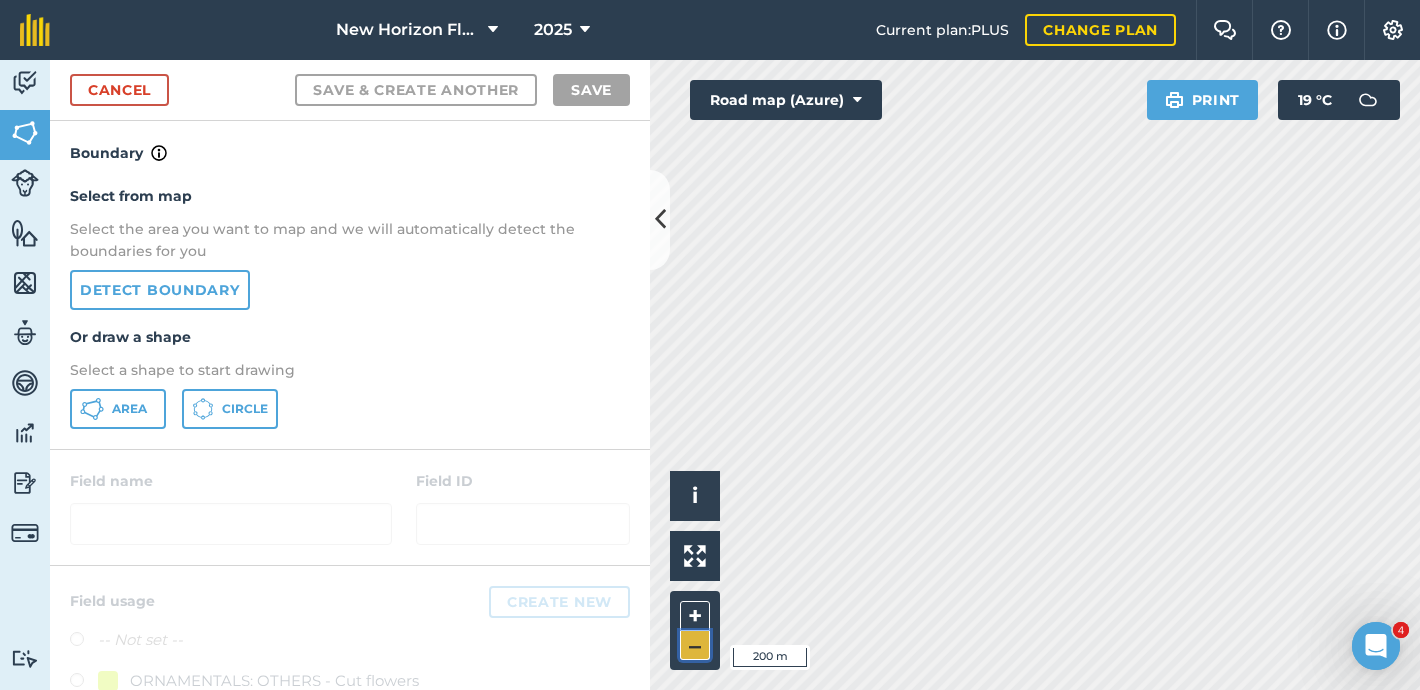 click on "–" at bounding box center (695, 645) 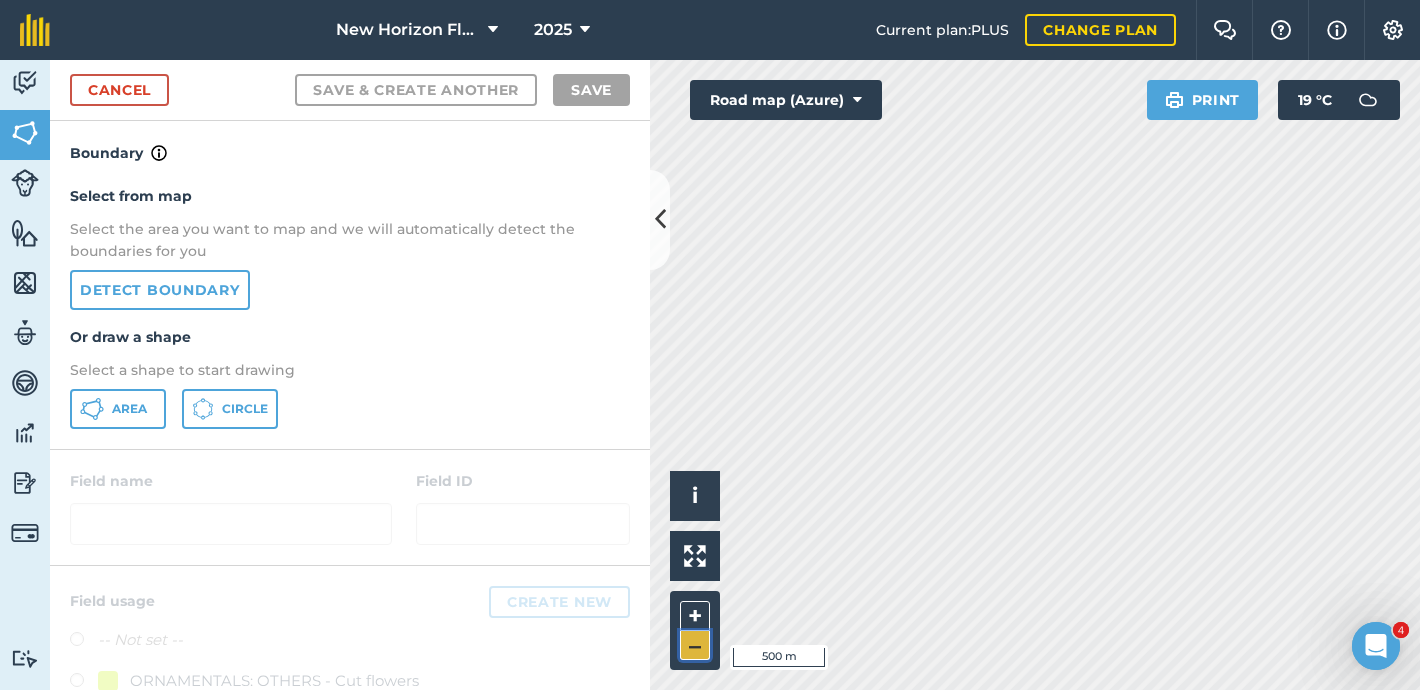 click on "–" at bounding box center (695, 645) 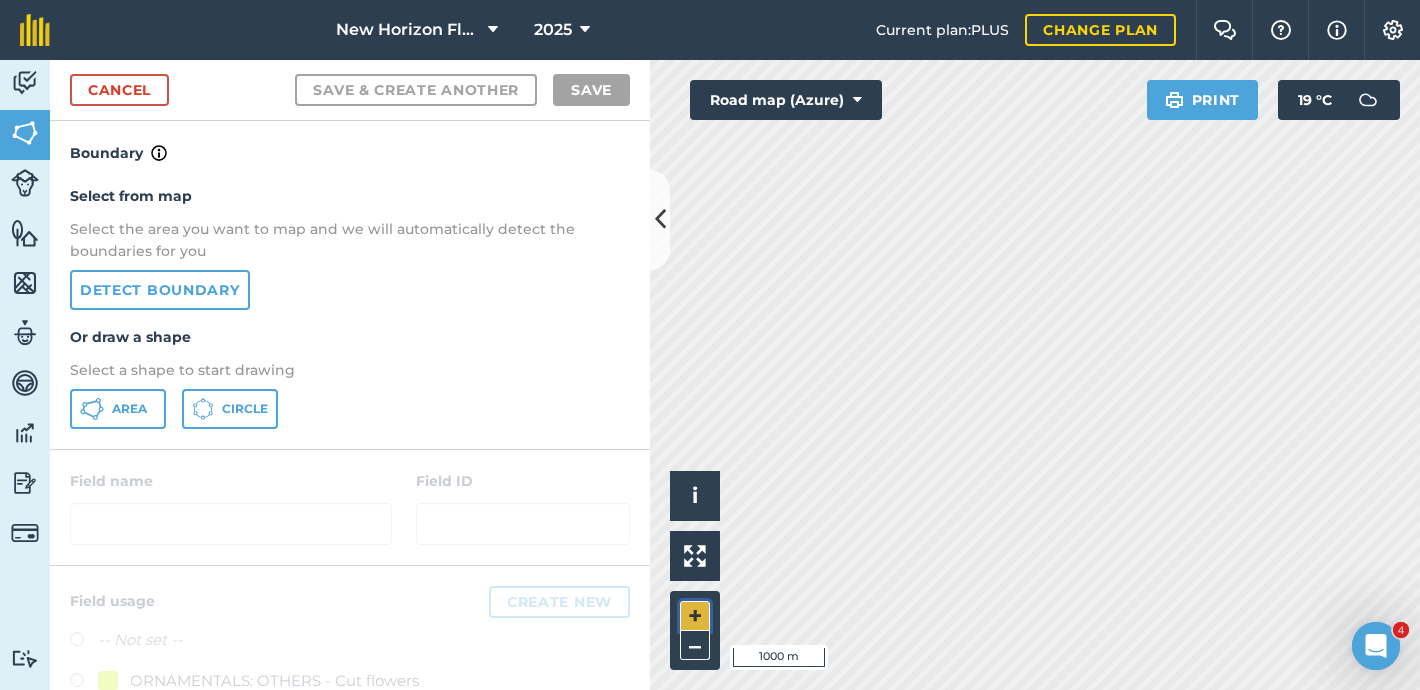click on "+" at bounding box center [695, 616] 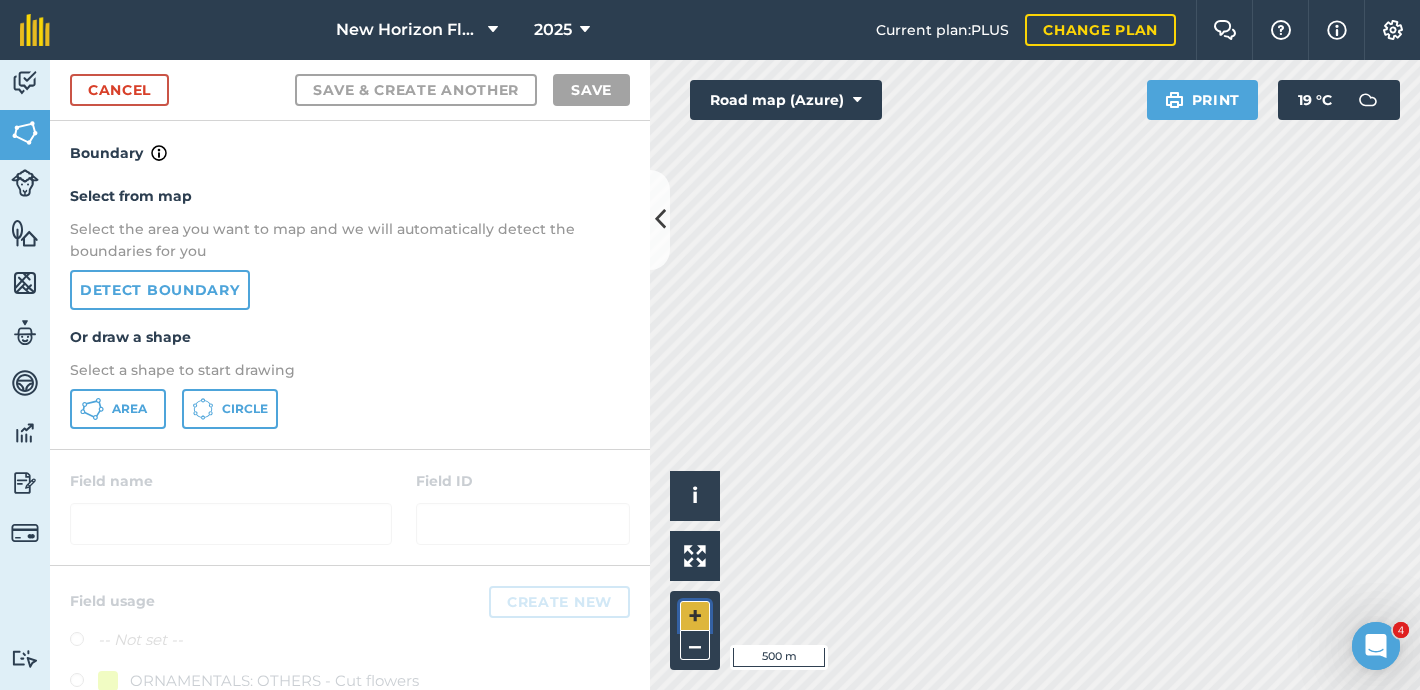click on "+" at bounding box center (695, 616) 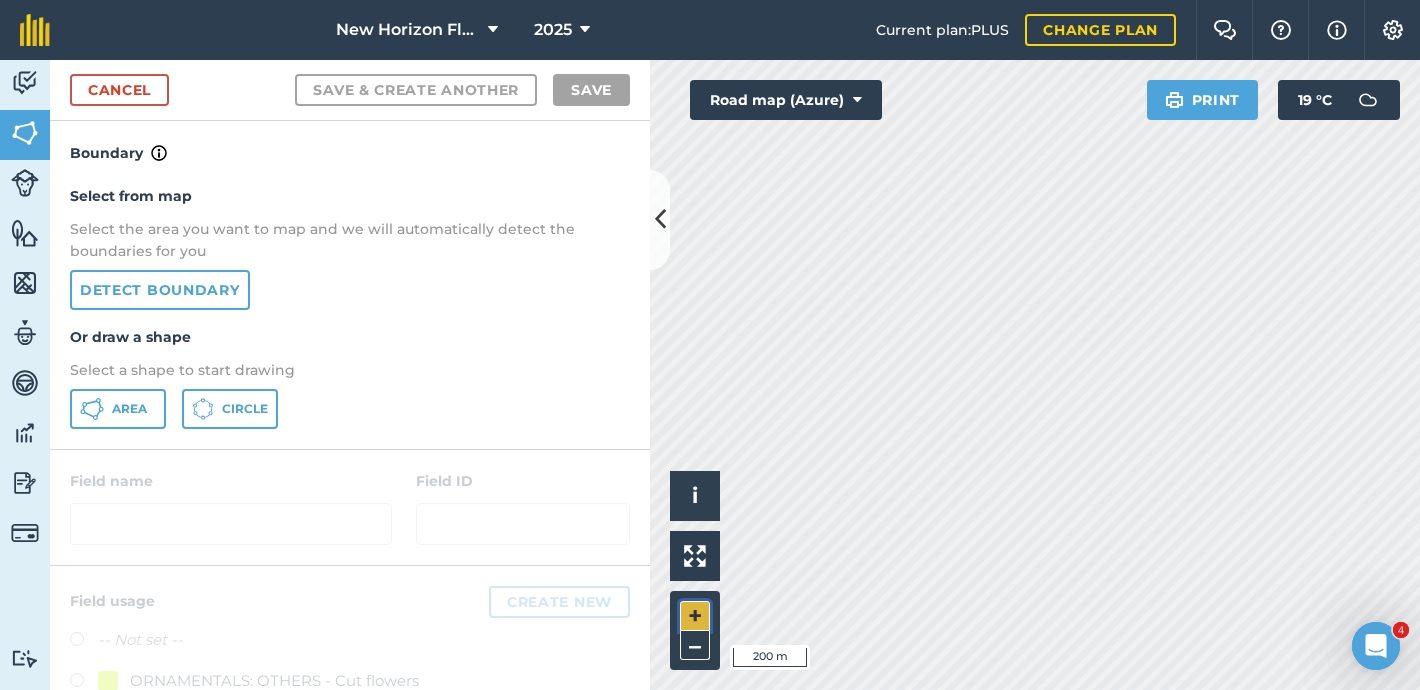 click on "+" at bounding box center [695, 616] 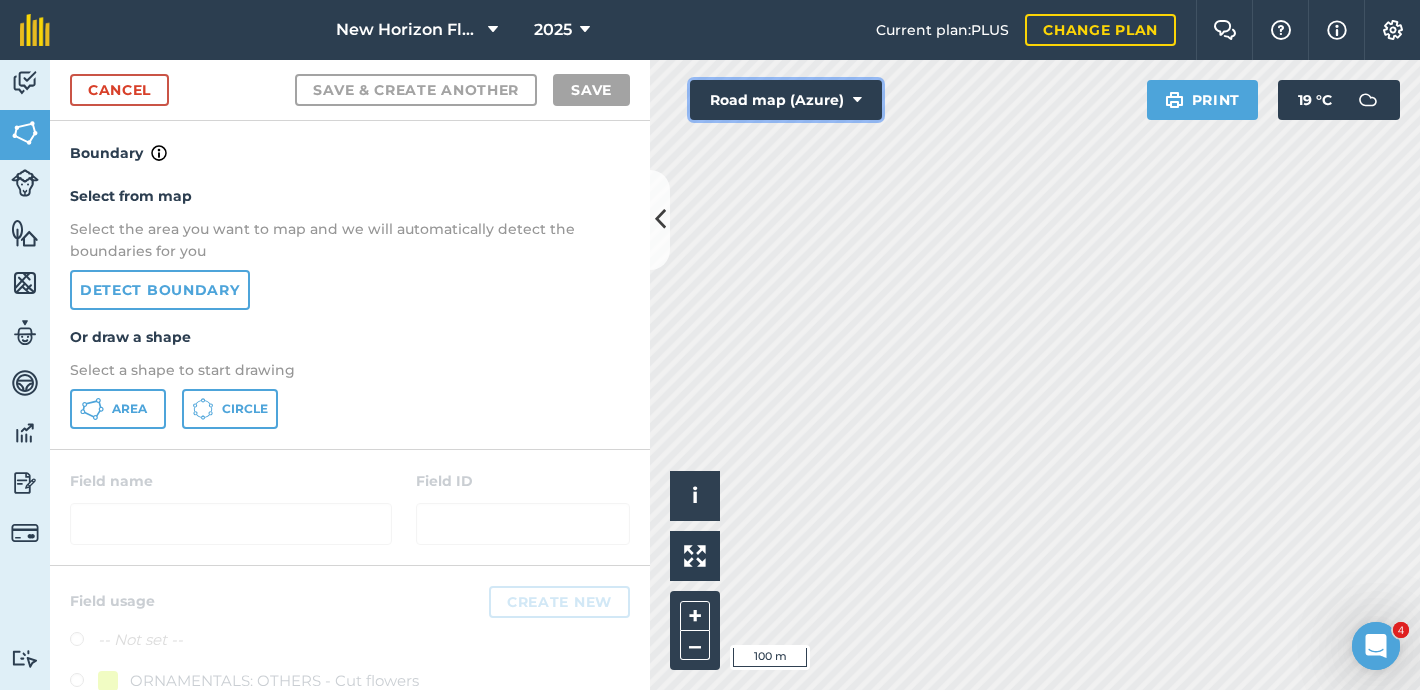 click on "Road map (Azure)" at bounding box center [786, 100] 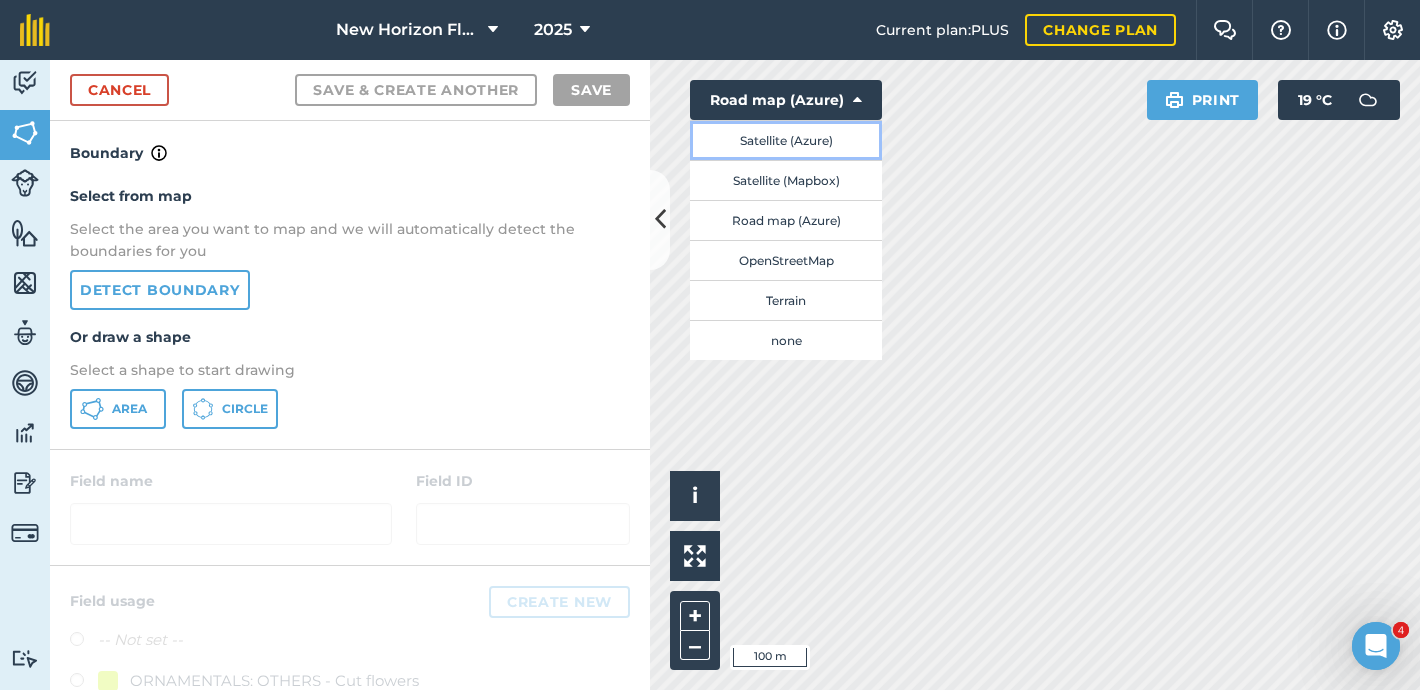 click on "Satellite (Azure)" at bounding box center (786, 140) 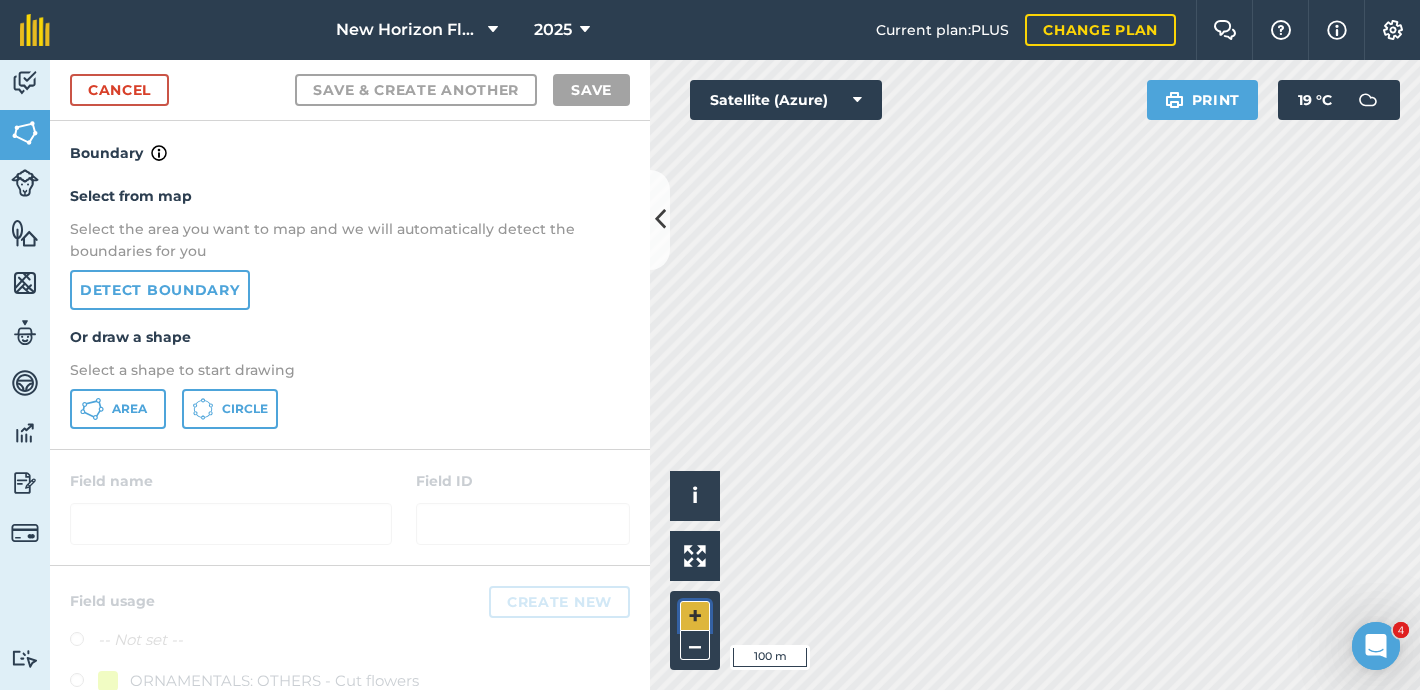 click on "+" at bounding box center (695, 616) 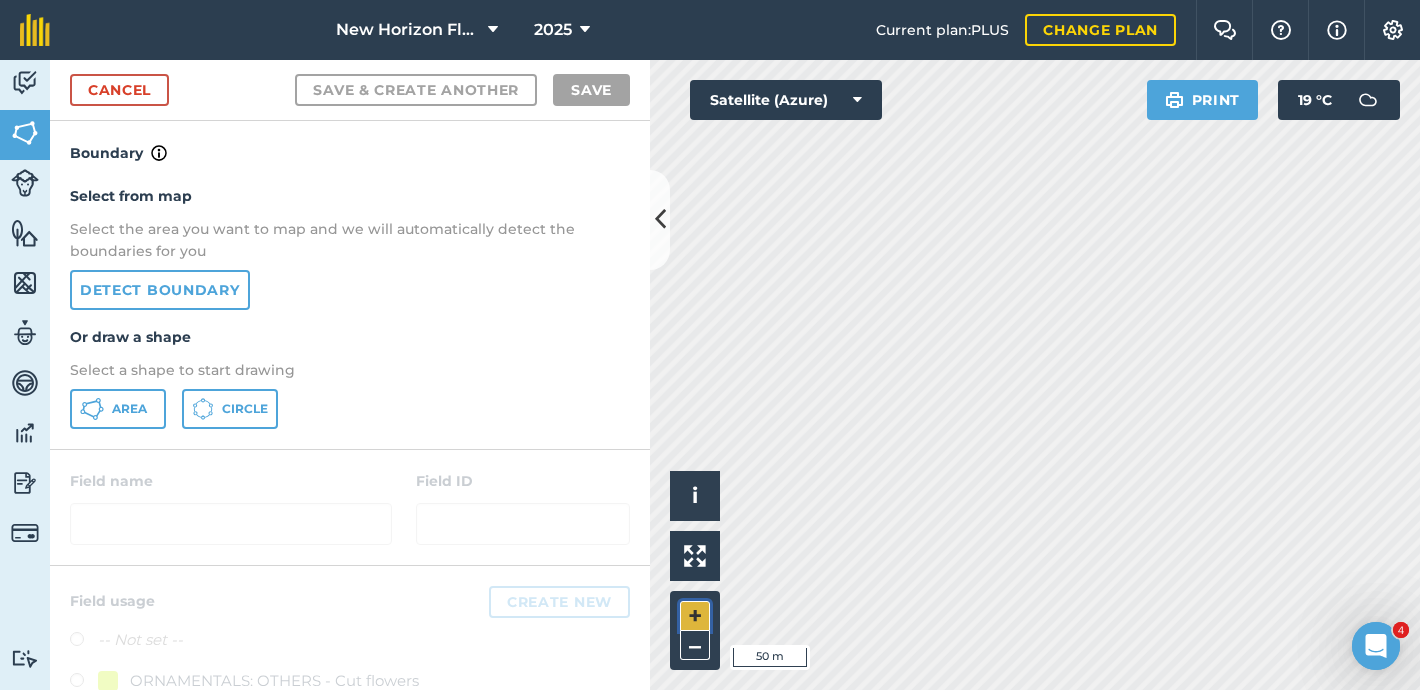 click on "+" at bounding box center [695, 616] 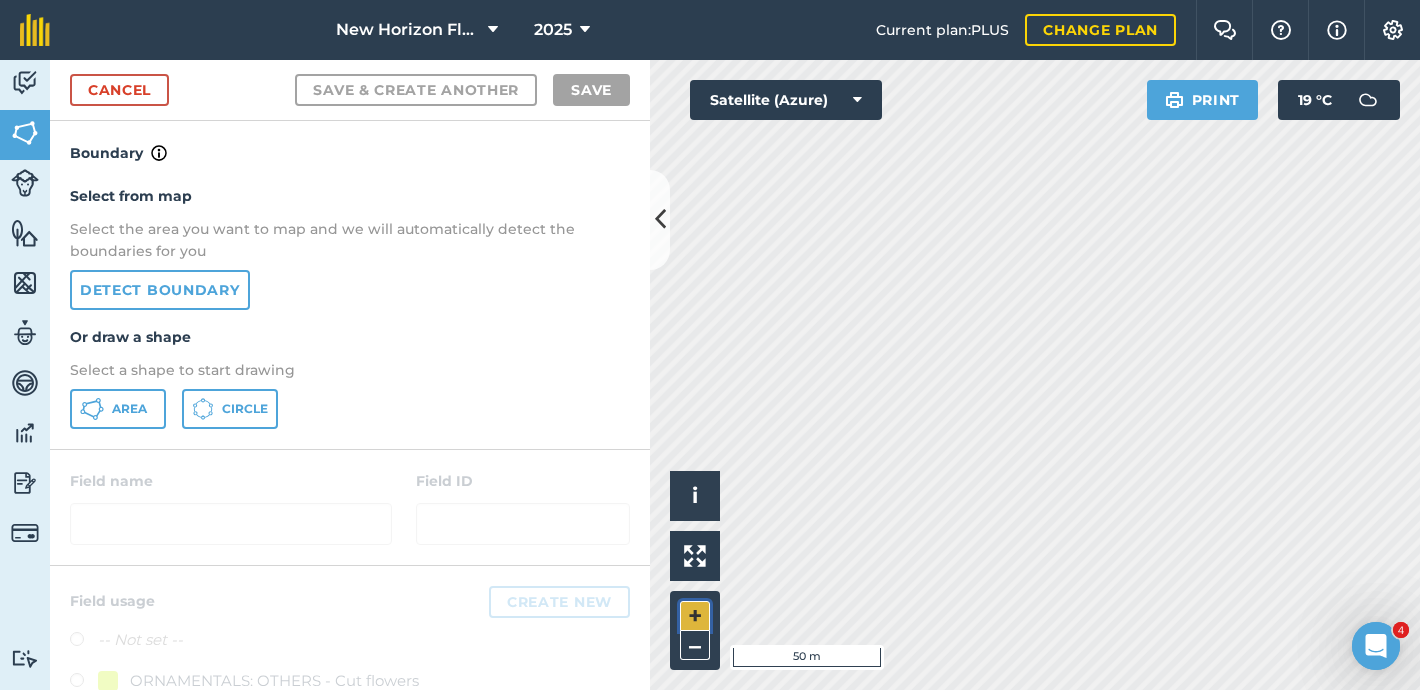 click on "+" at bounding box center (695, 616) 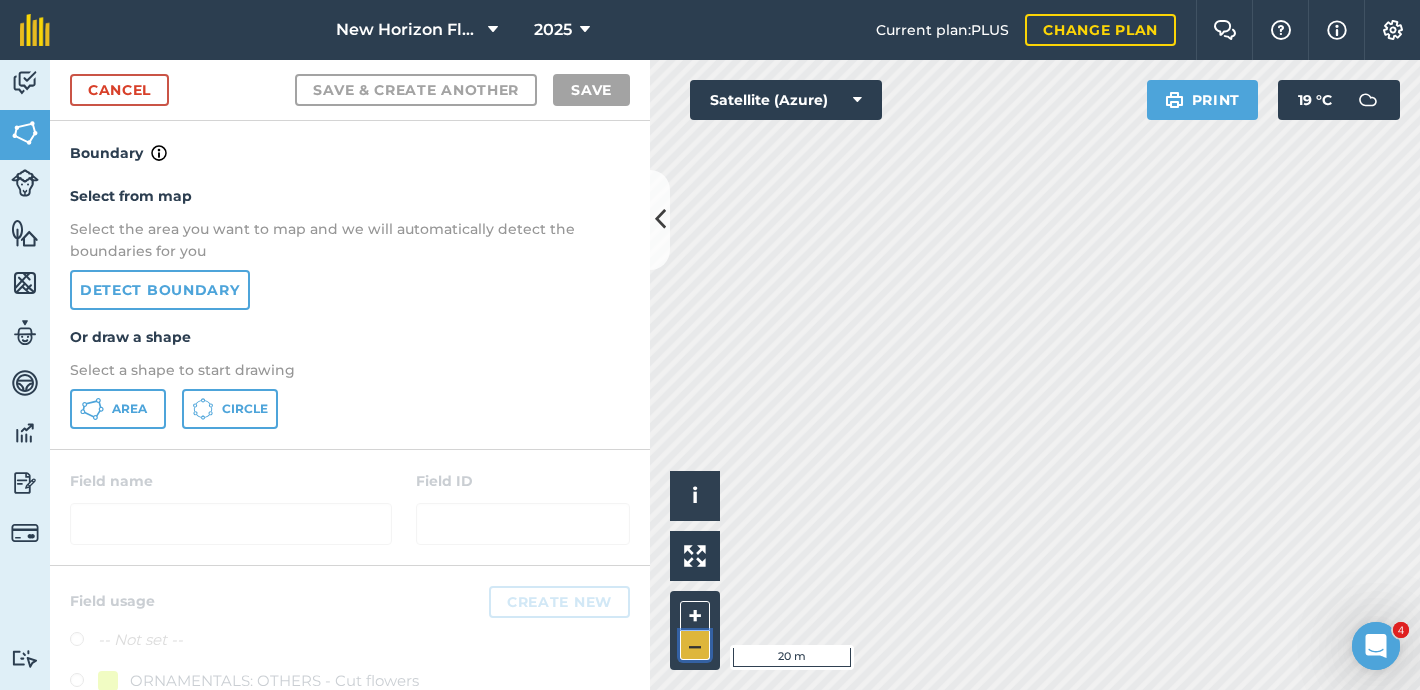 click on "–" at bounding box center (695, 645) 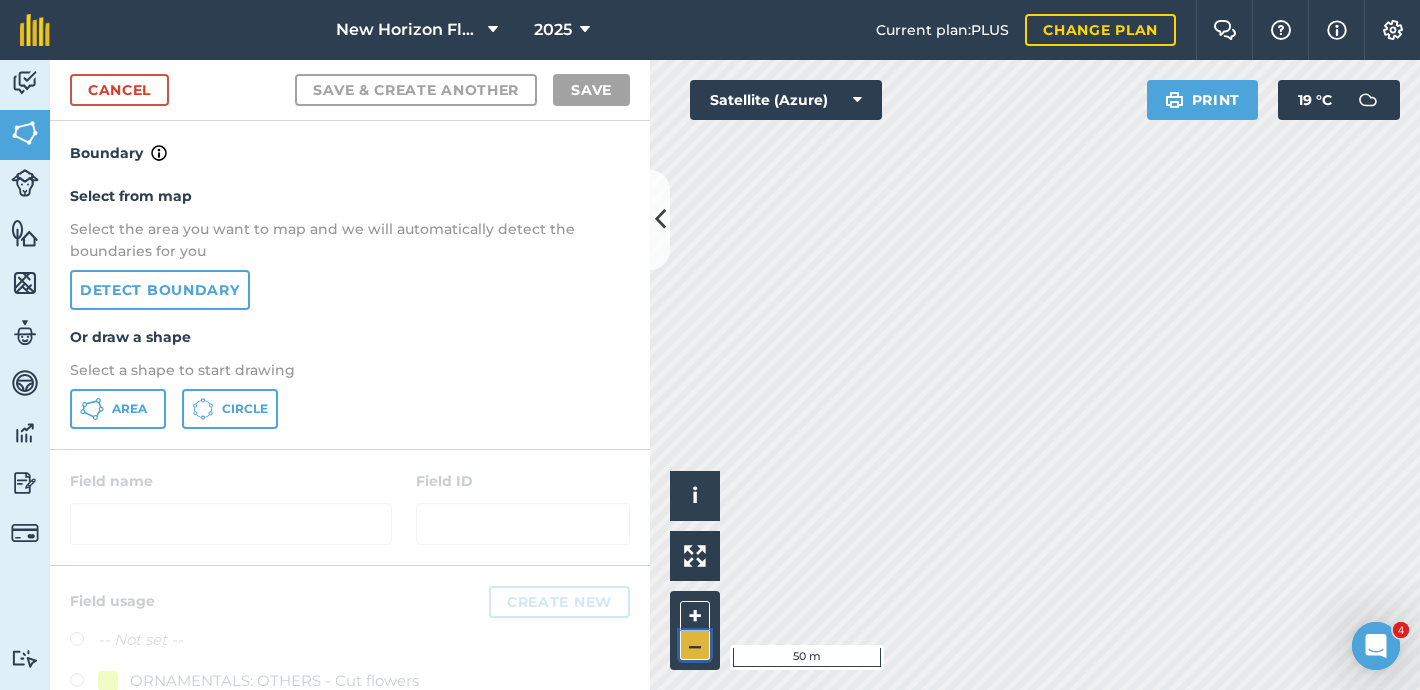 click on "–" at bounding box center (695, 645) 